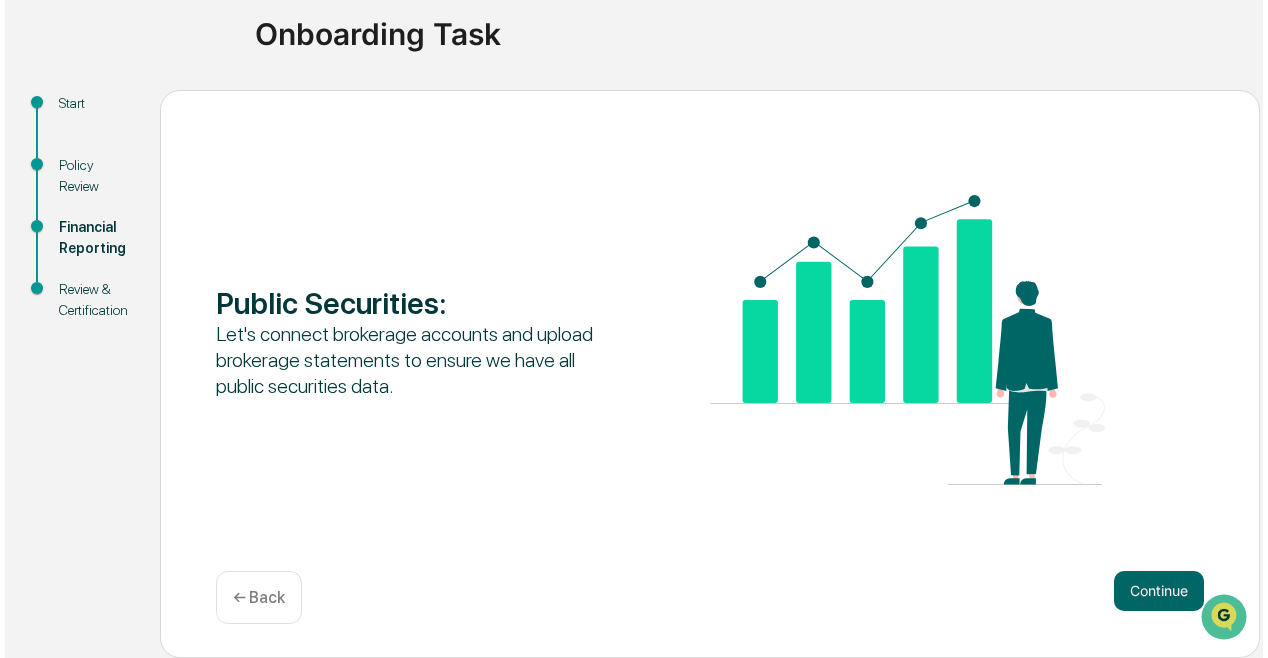 scroll, scrollTop: 147, scrollLeft: 0, axis: vertical 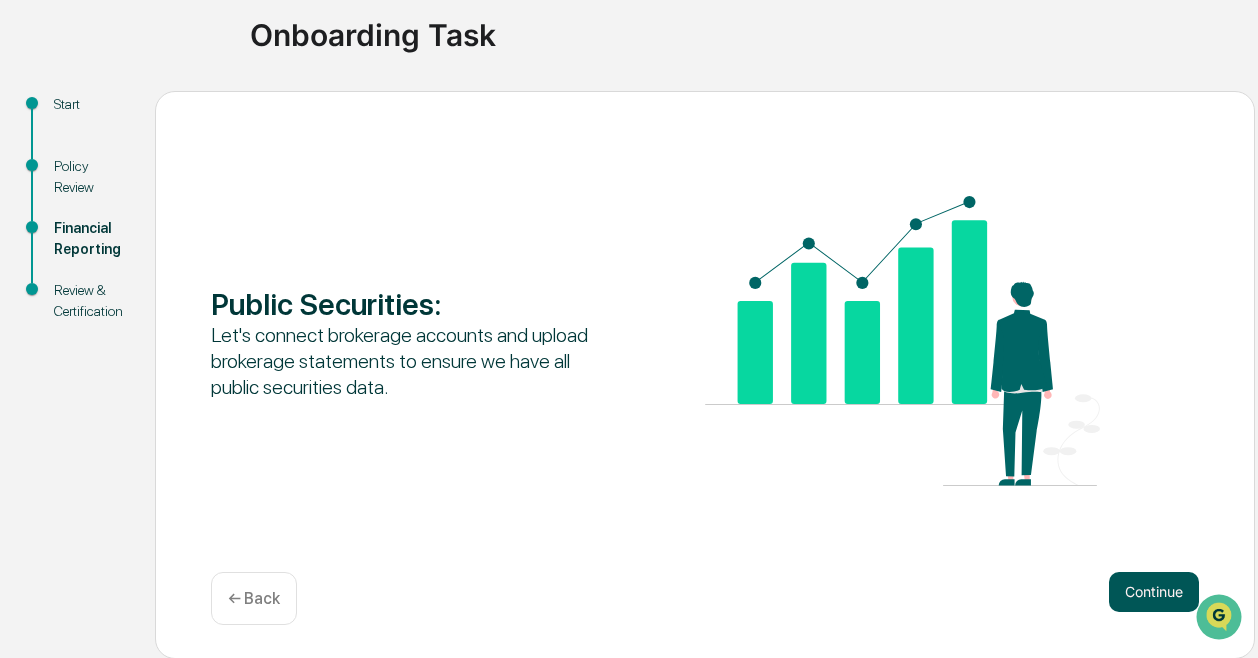 click on "Continue" at bounding box center (1154, 592) 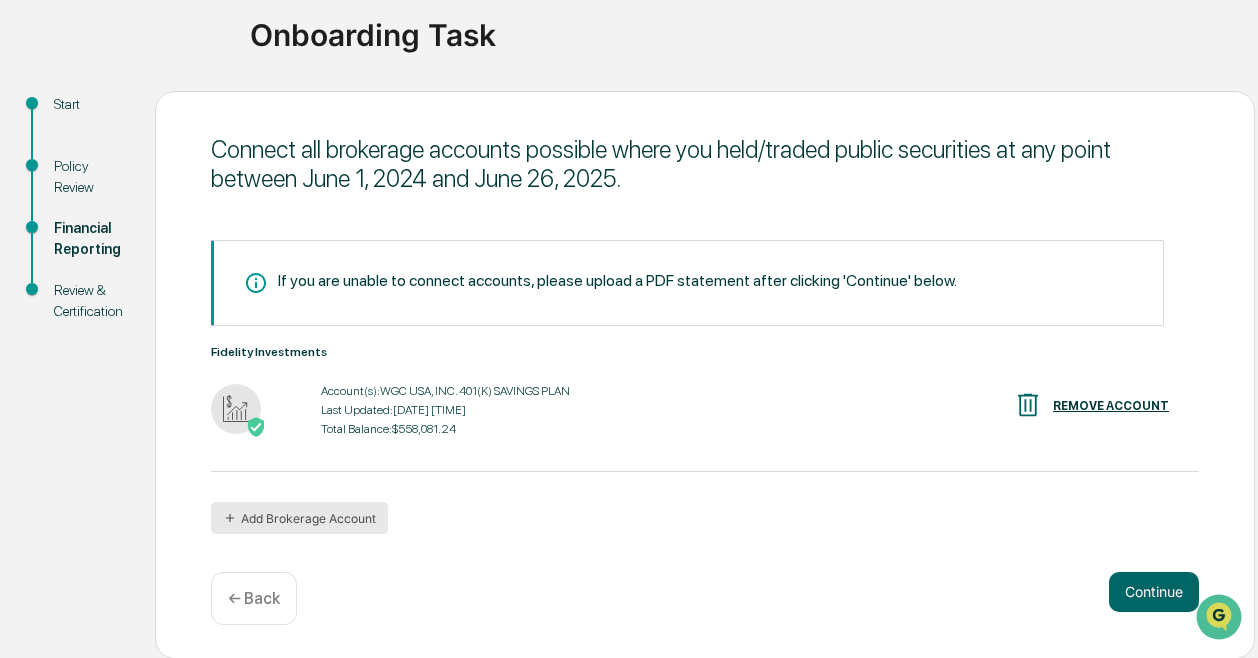 click on "Add Brokerage Account" at bounding box center (299, 518) 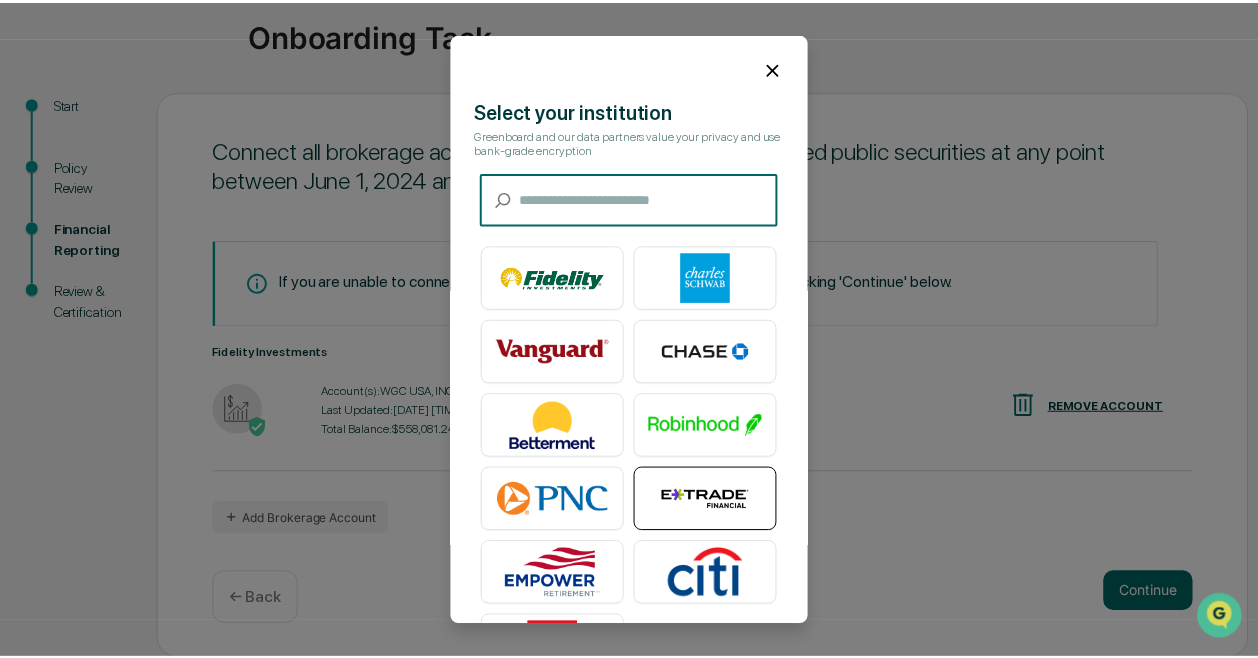 scroll, scrollTop: 78, scrollLeft: 0, axis: vertical 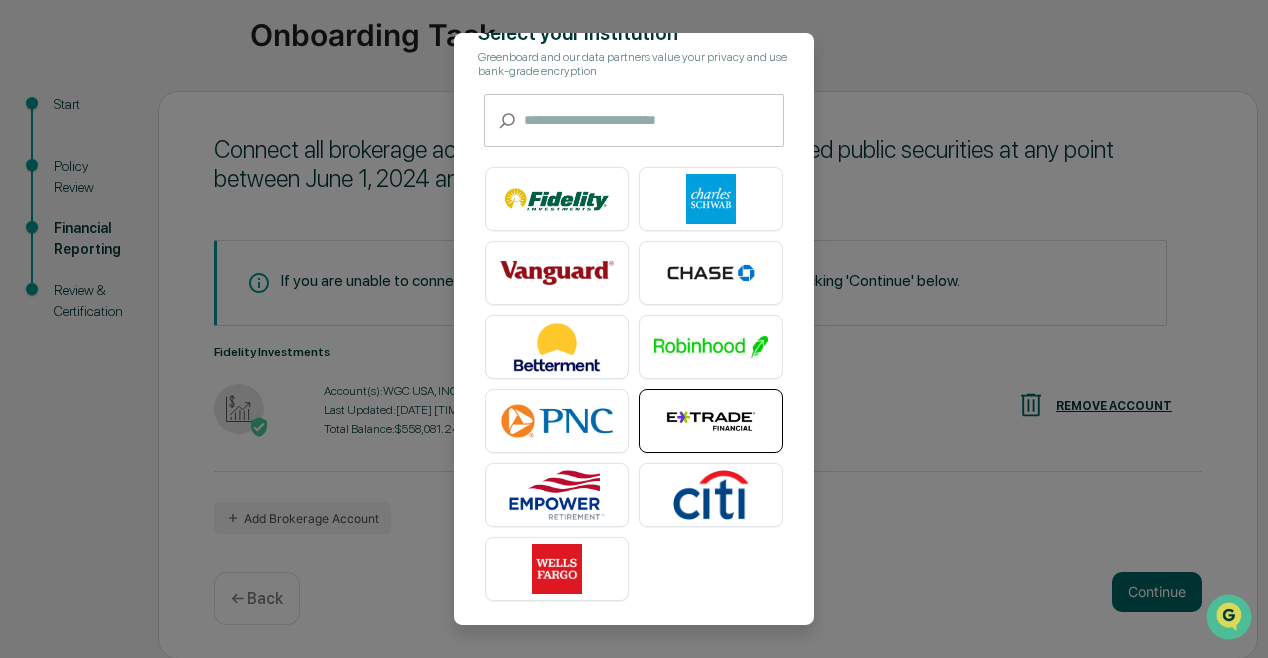 click at bounding box center [711, 421] 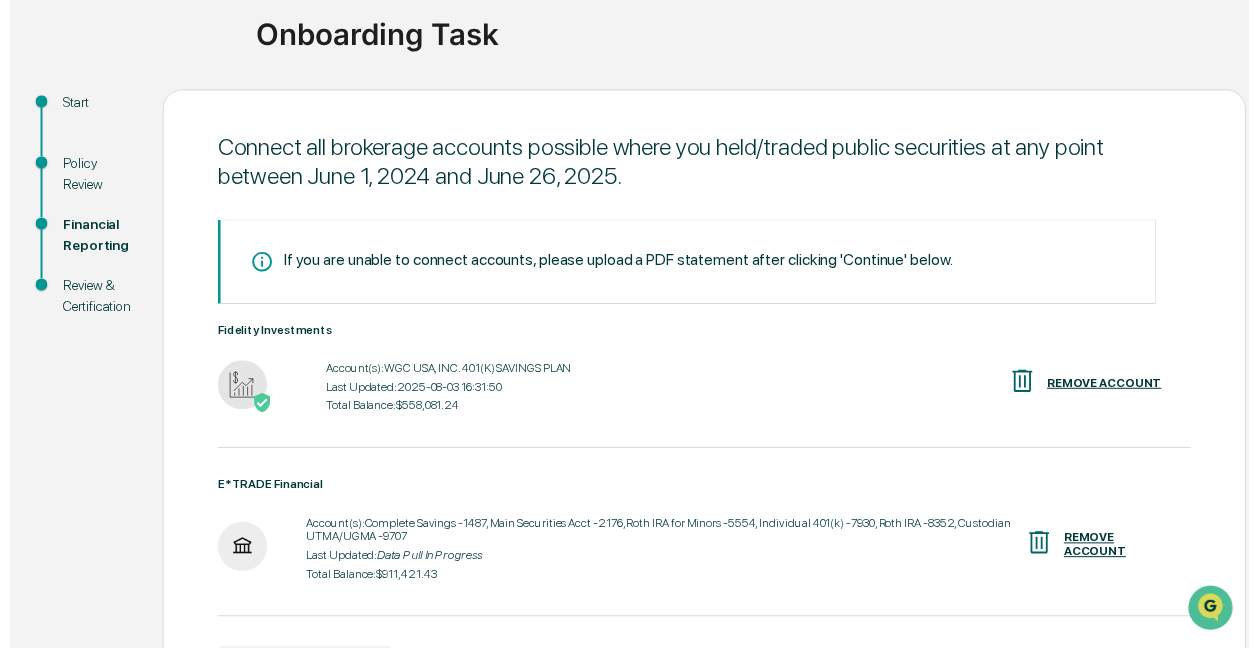 scroll, scrollTop: 282, scrollLeft: 0, axis: vertical 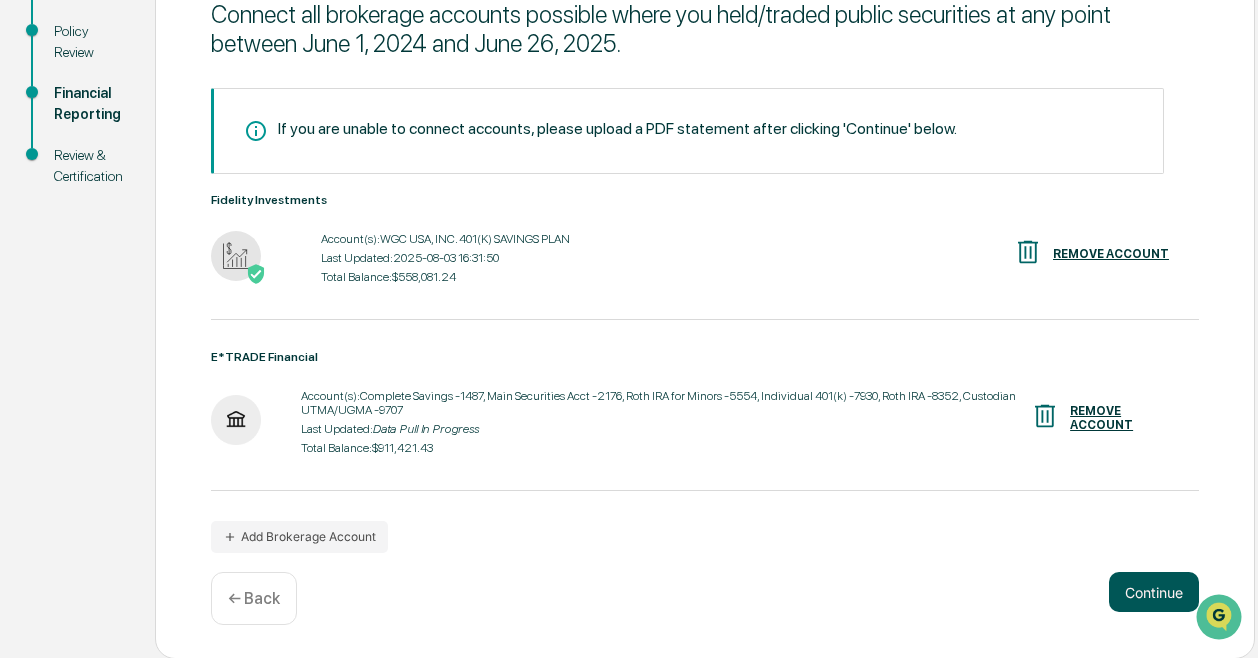 click on "Continue" at bounding box center (1154, 592) 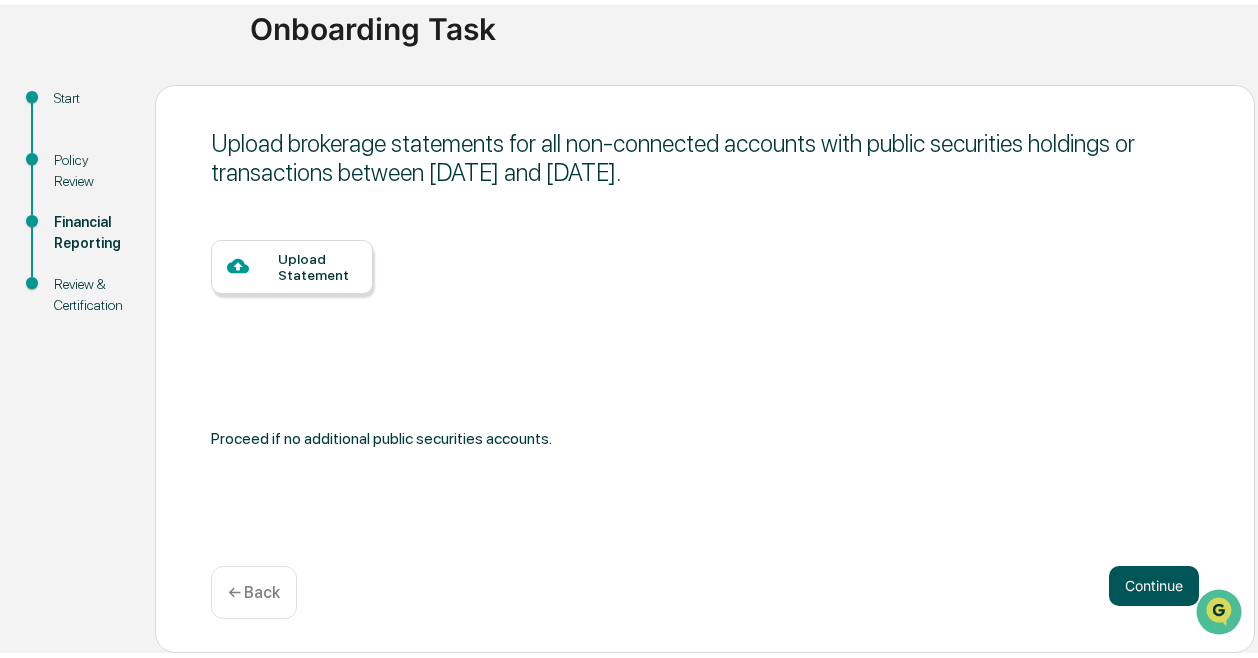 scroll, scrollTop: 148, scrollLeft: 0, axis: vertical 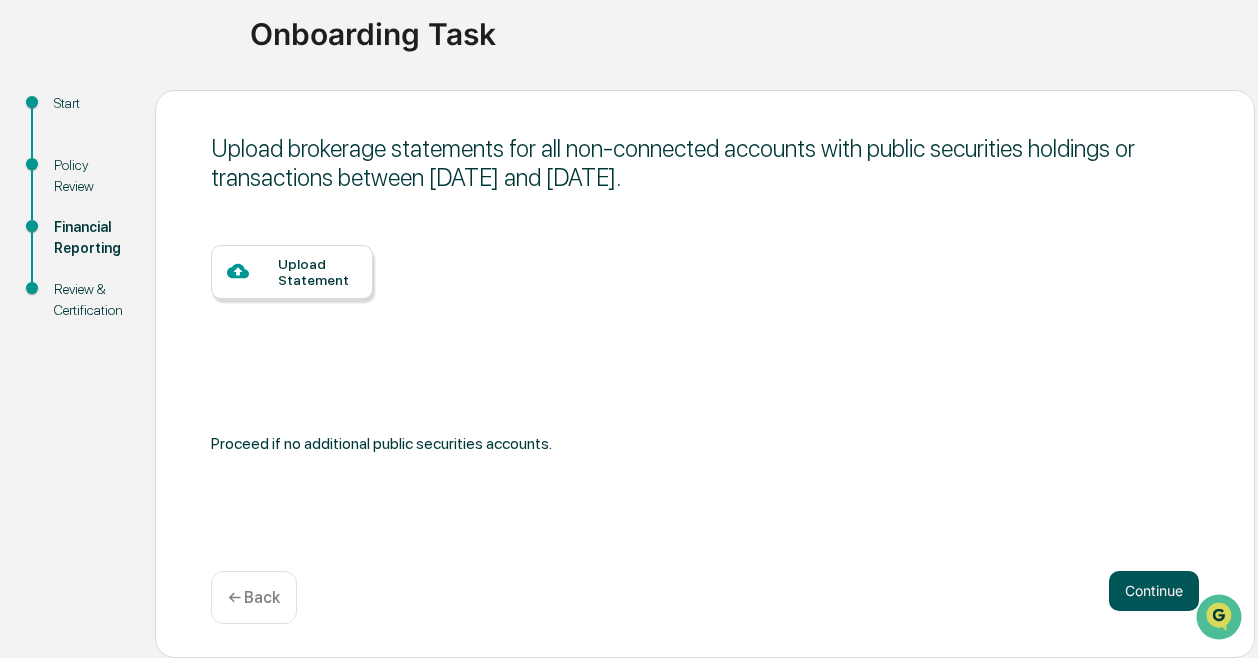 click on "Continue" at bounding box center [1154, 591] 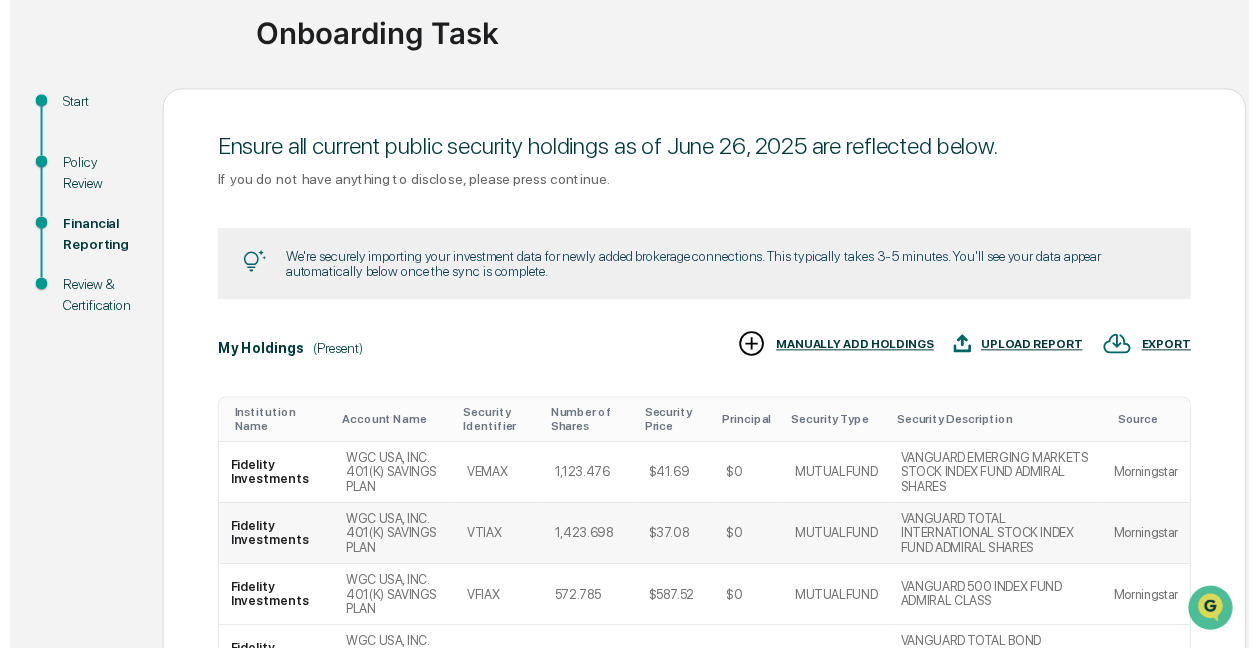 scroll, scrollTop: 438, scrollLeft: 0, axis: vertical 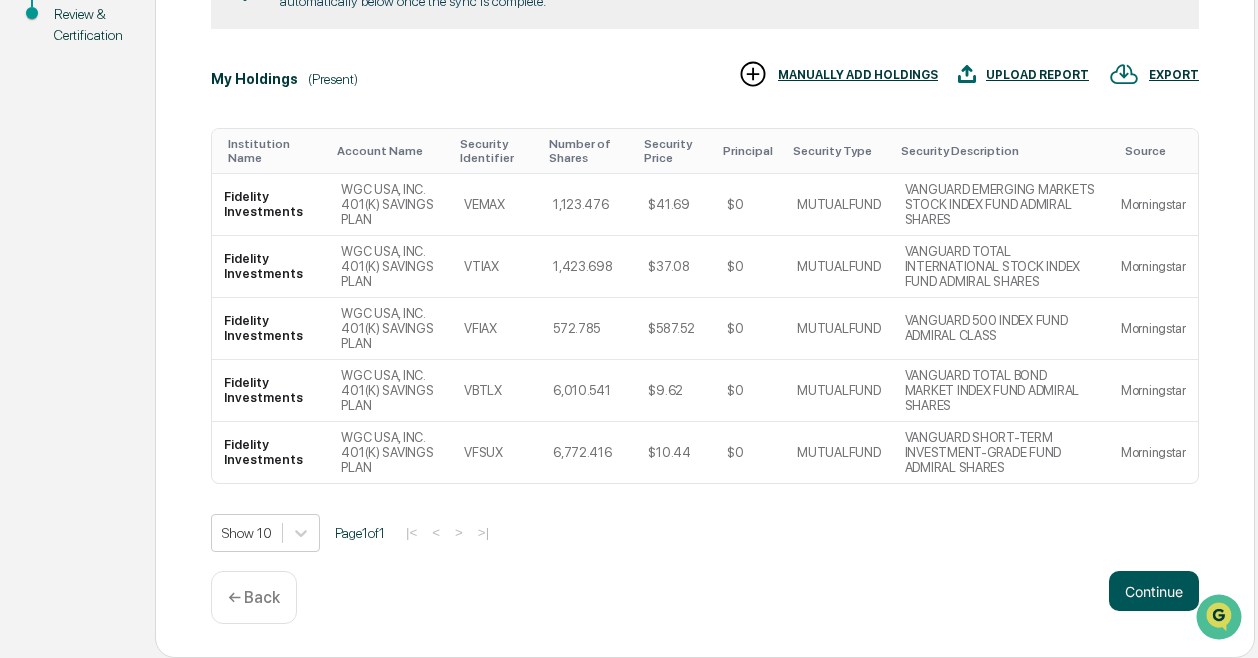 click on "Continue" at bounding box center [1154, 591] 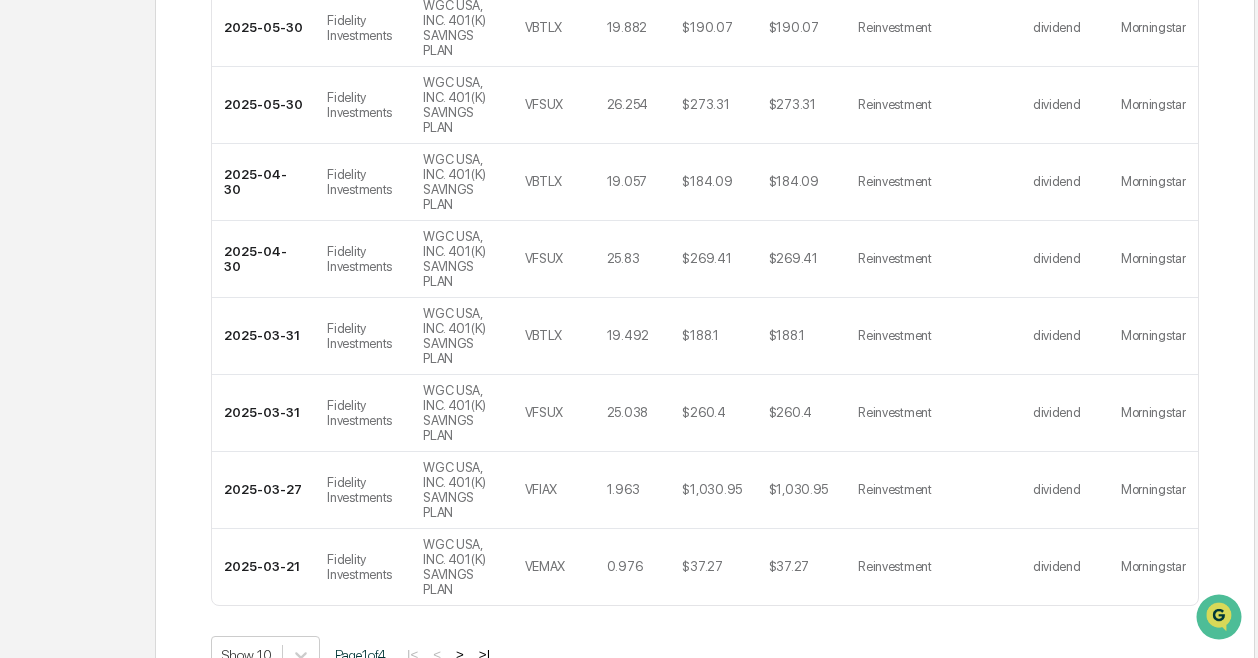 scroll, scrollTop: 148, scrollLeft: 0, axis: vertical 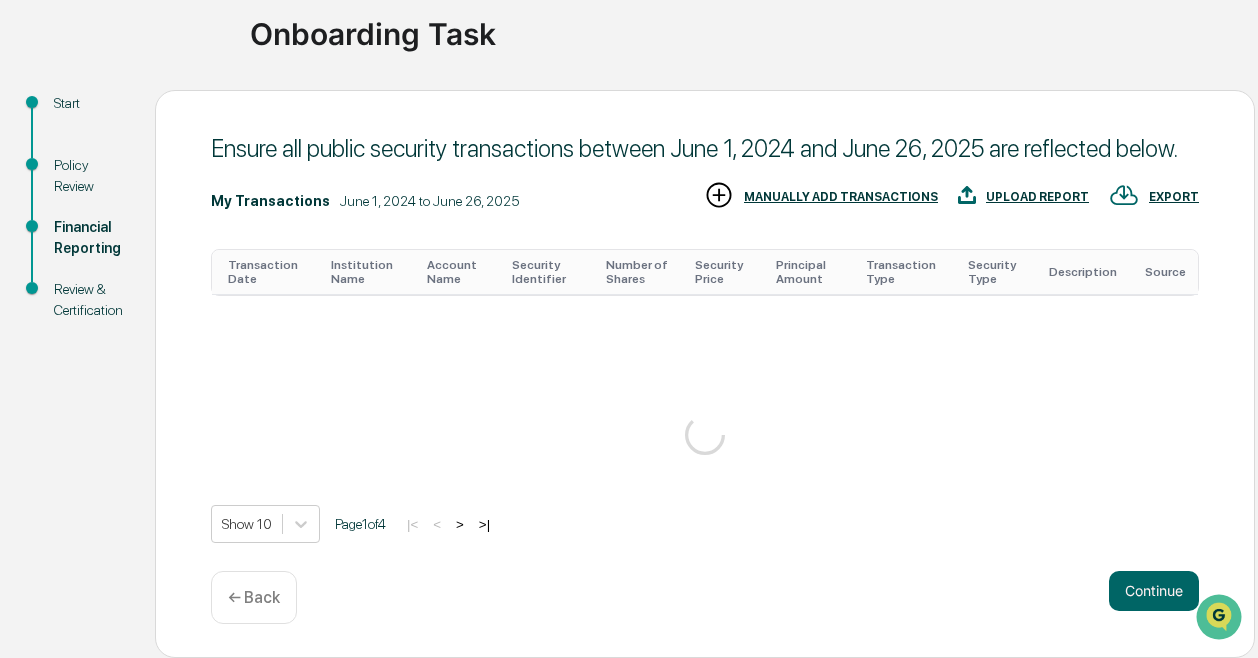 click on "My Transactions [DATE] to [DATE] EXPORT UPLOAD REPORT MANUALLY ADD TRANSACTIONS Transaction Date Institution Name Account Name Security Identifier Number of Shares Security Price Principal Amount Transaction Type Security Type Description Source Show 10 Page  1  of  4   |<   <   >   >|   Continue ← Back" at bounding box center (705, 374) 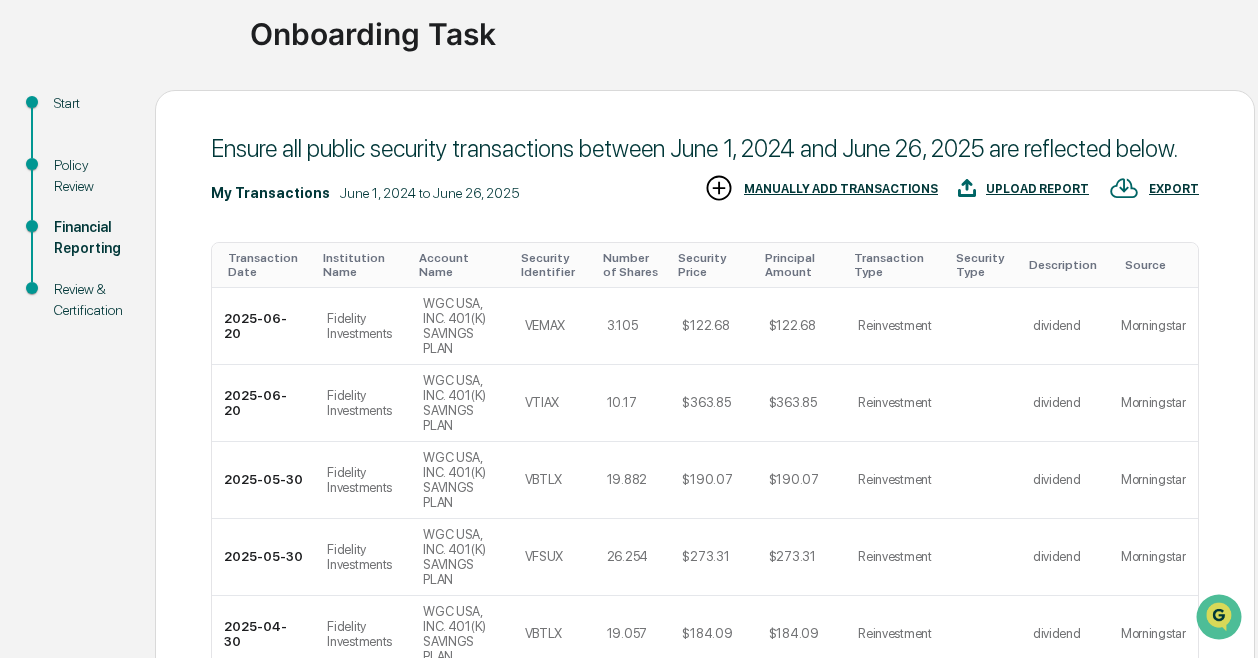 scroll, scrollTop: 598, scrollLeft: 0, axis: vertical 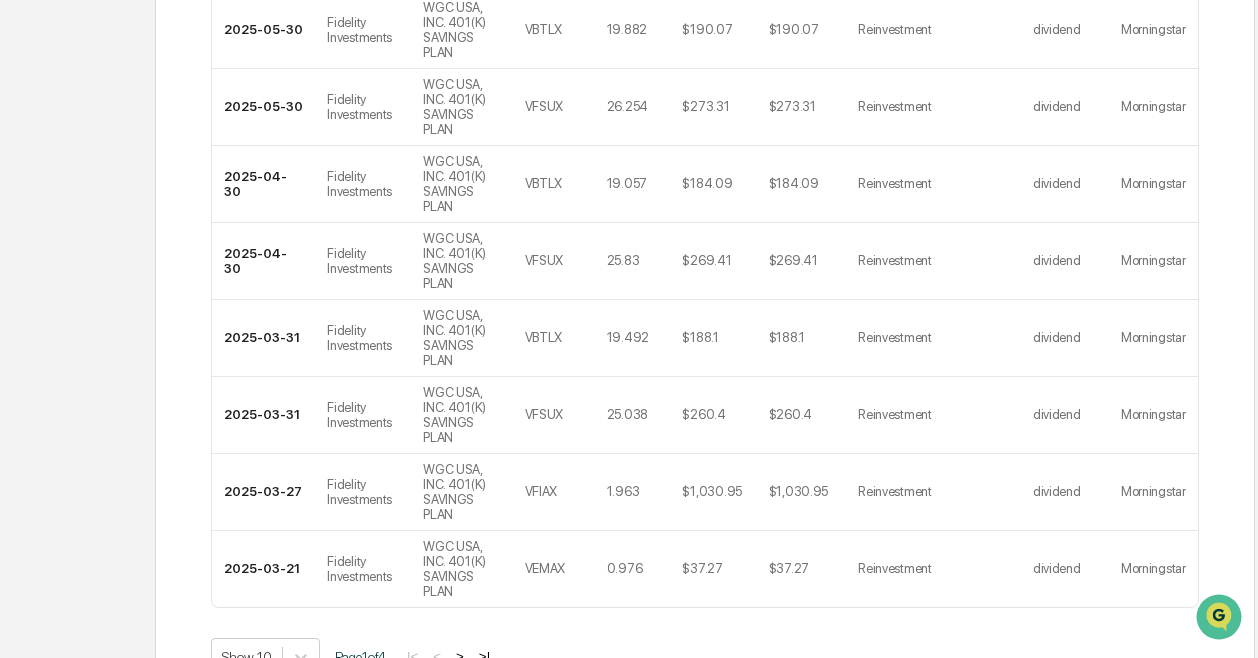 click on ">|" at bounding box center [484, 656] 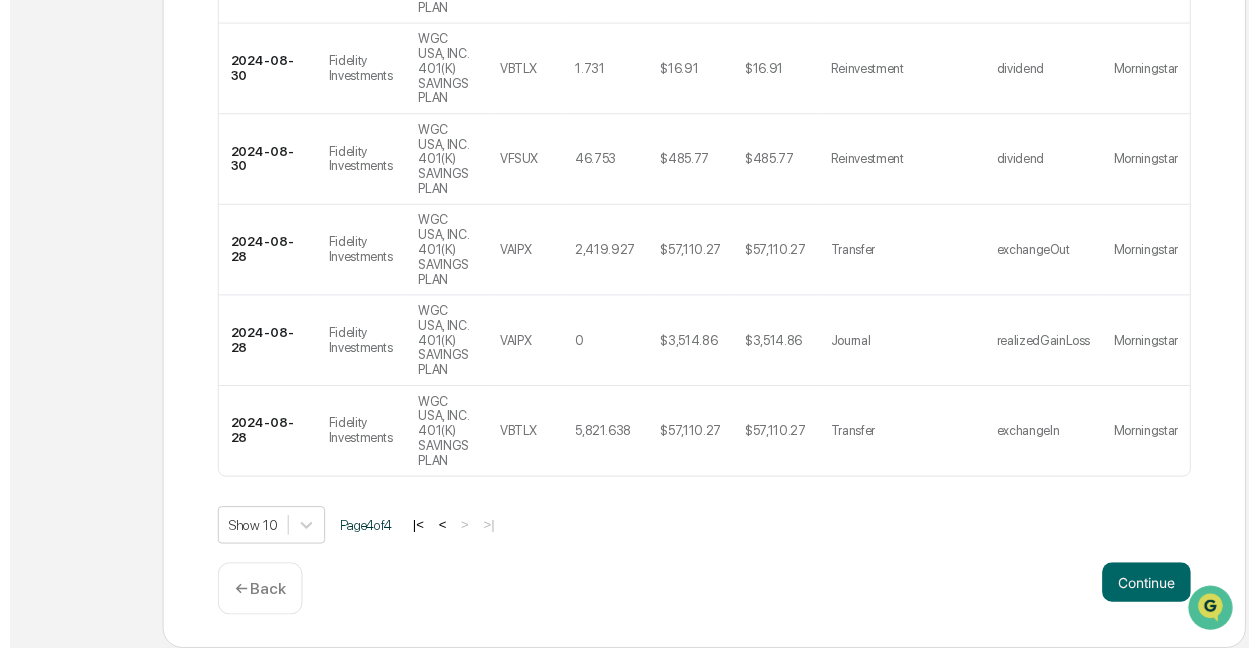 scroll, scrollTop: 516, scrollLeft: 0, axis: vertical 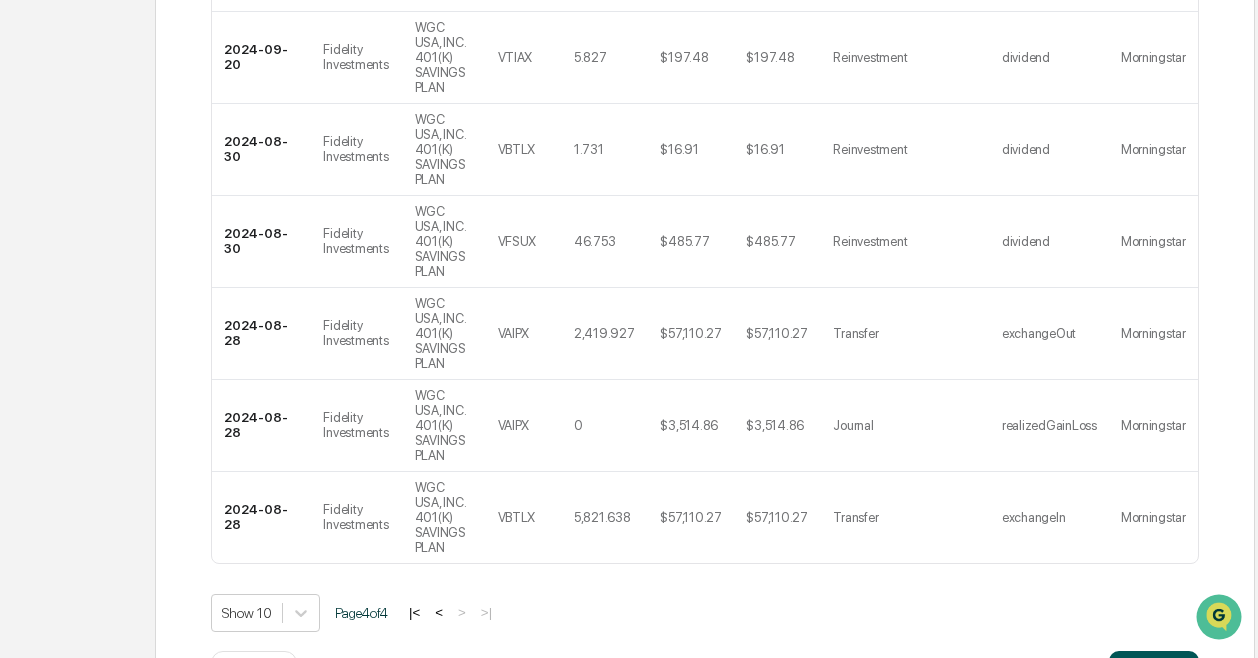 click on "Continue" at bounding box center (1154, 671) 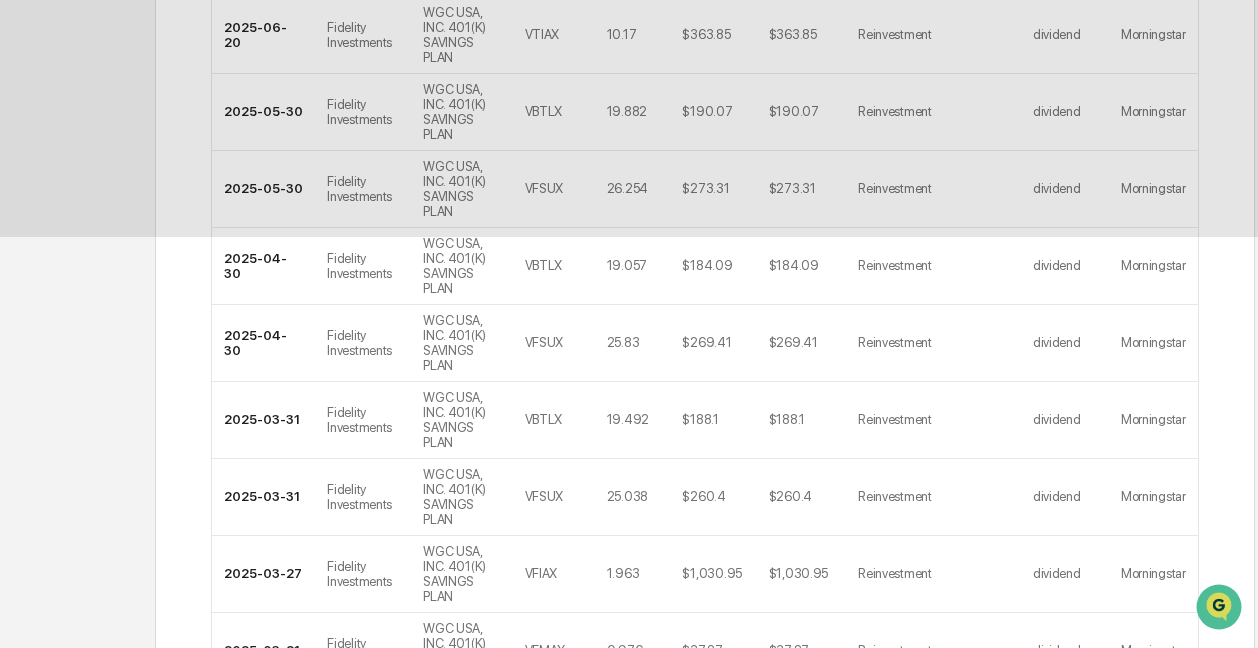 scroll, scrollTop: 221, scrollLeft: 0, axis: vertical 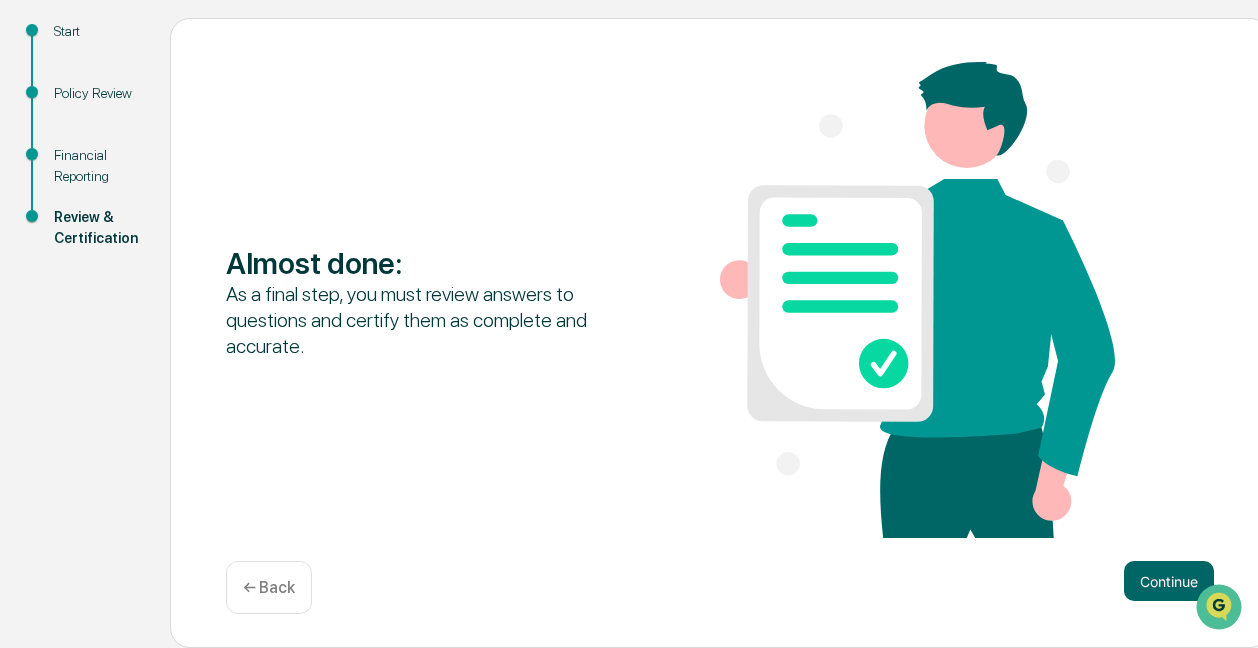 click on "Continue" at bounding box center [1169, 581] 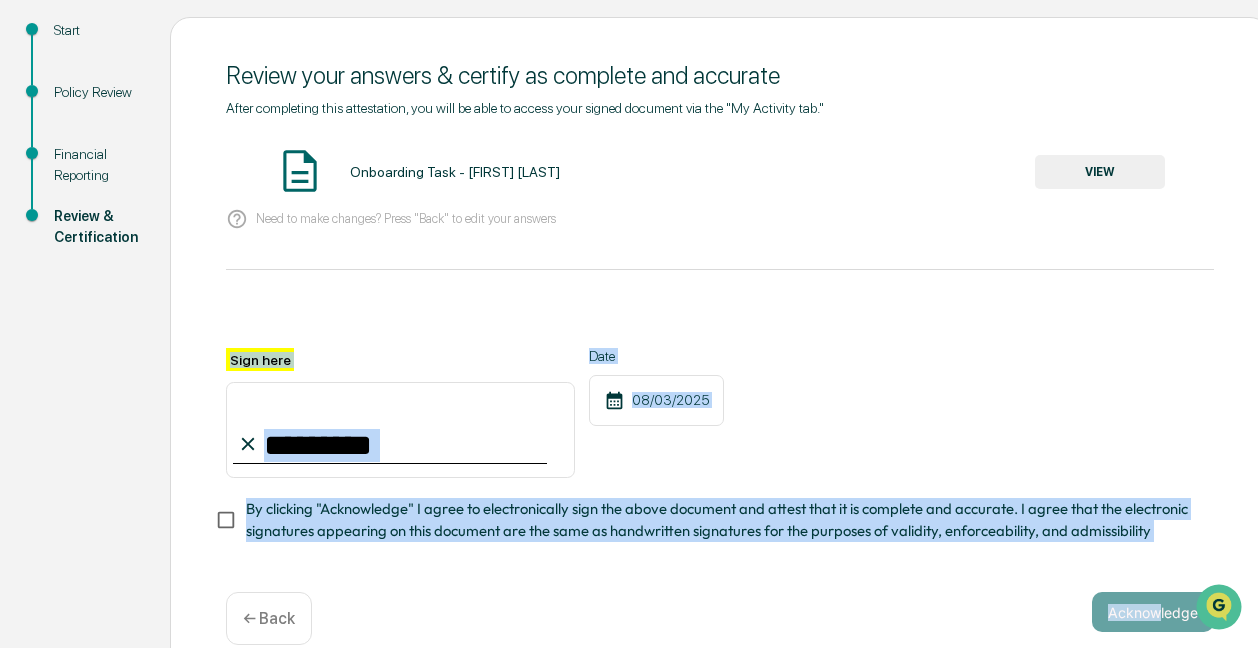 drag, startPoint x: 1152, startPoint y: 593, endPoint x: 378, endPoint y: 481, distance: 782.0614 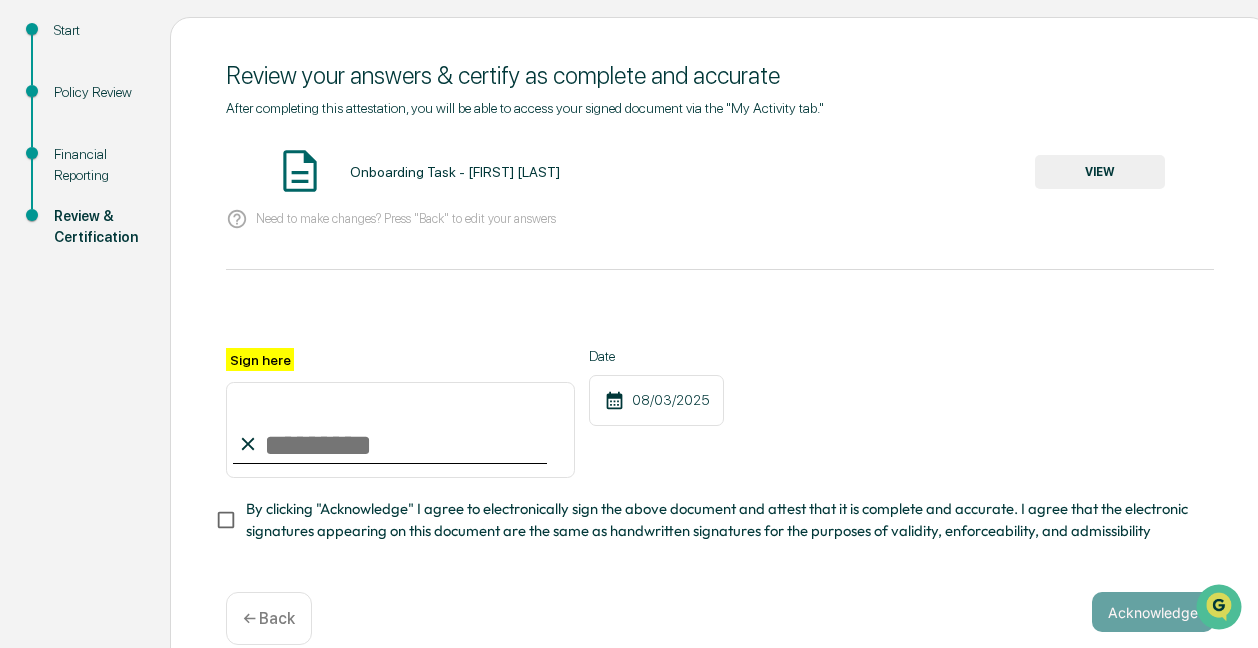 click on "Sign here" at bounding box center (400, 430) 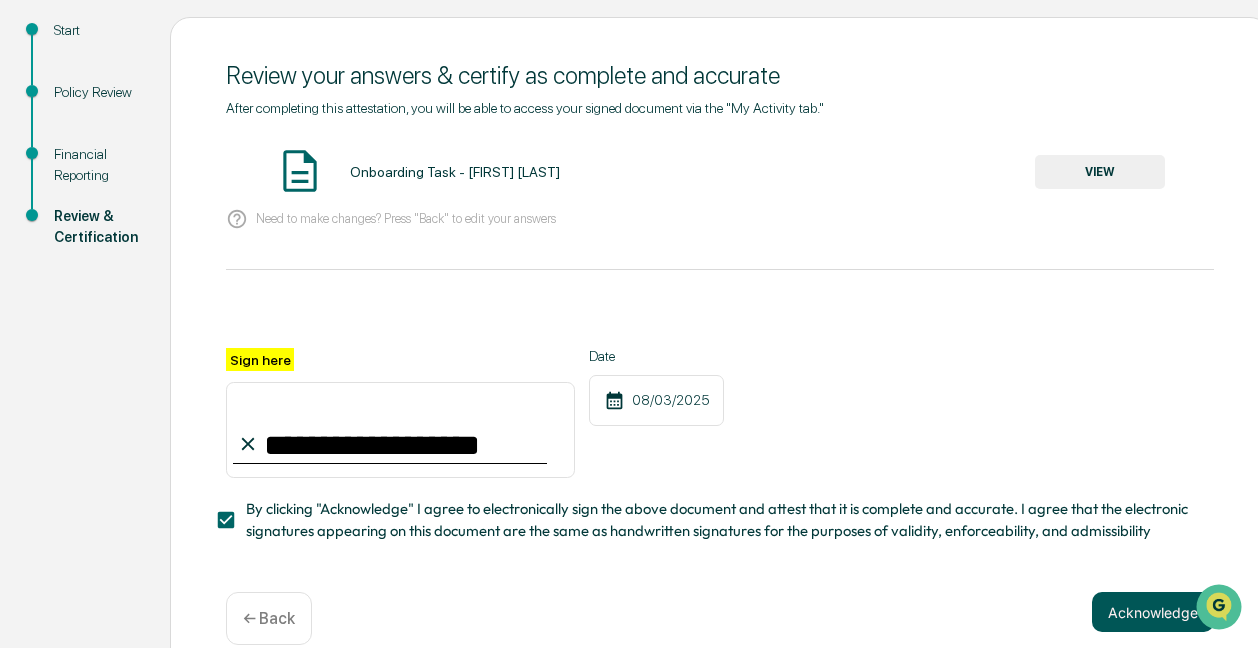 click on "Acknowledge" at bounding box center [1153, 612] 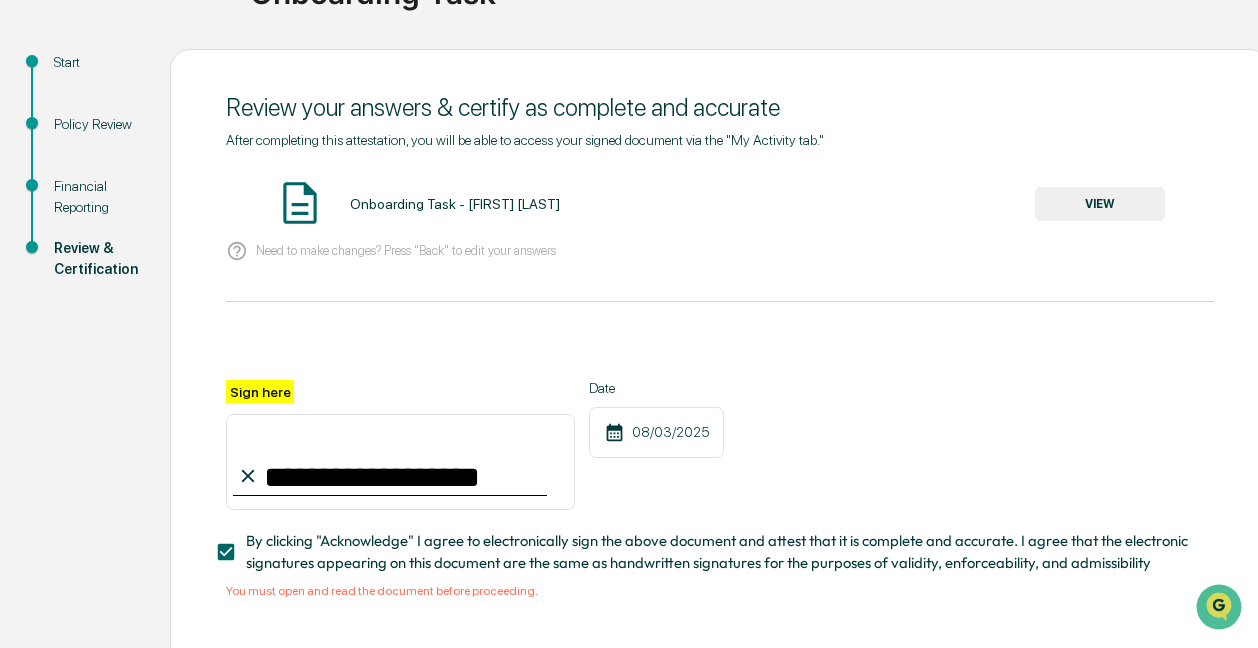 scroll, scrollTop: 190, scrollLeft: 0, axis: vertical 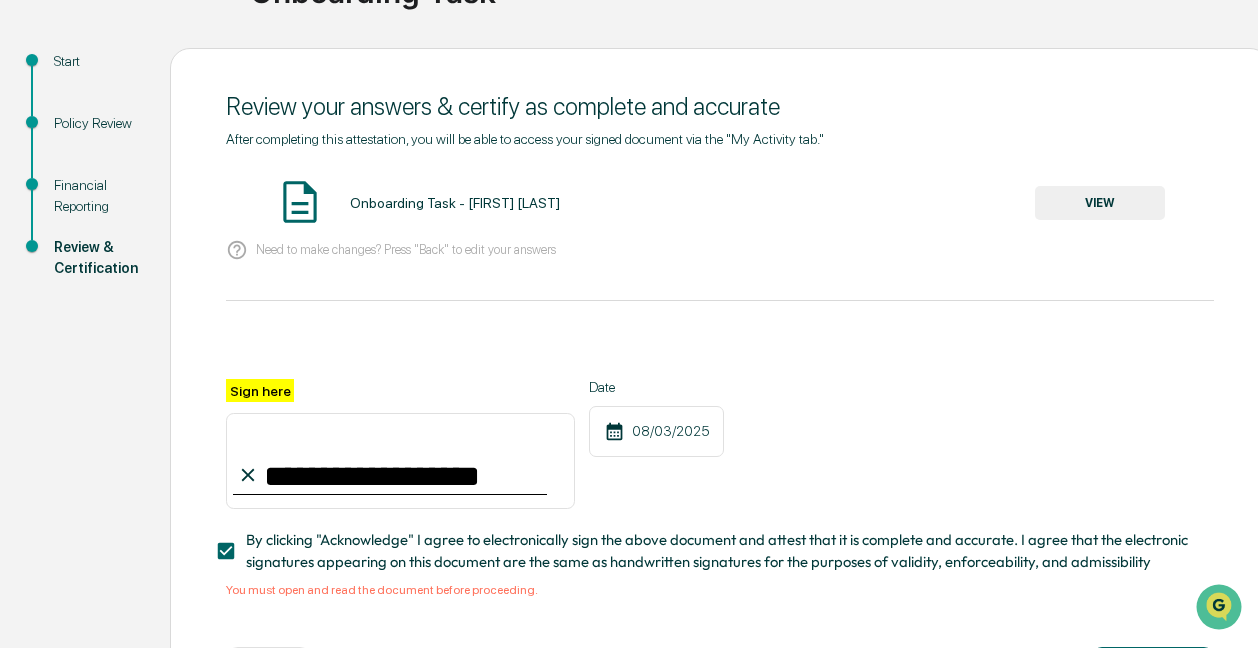 click on "Onboarding Task - [FIRST] [LAST]" at bounding box center [455, 203] 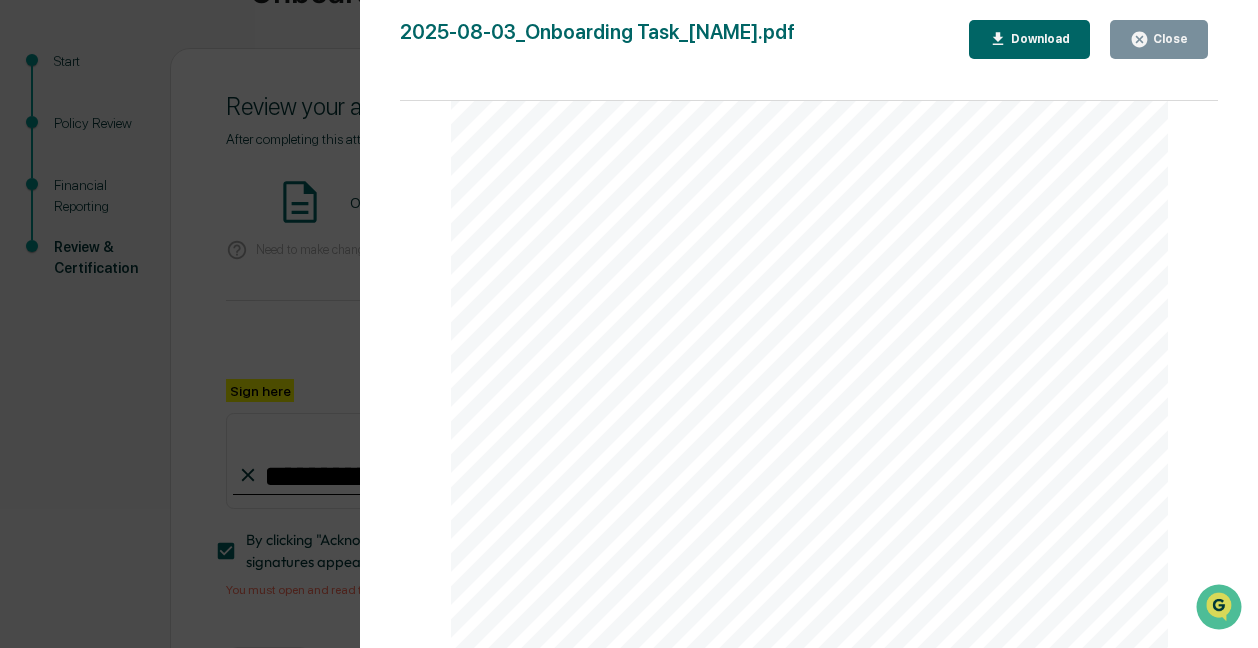 scroll, scrollTop: 4831, scrollLeft: 0, axis: vertical 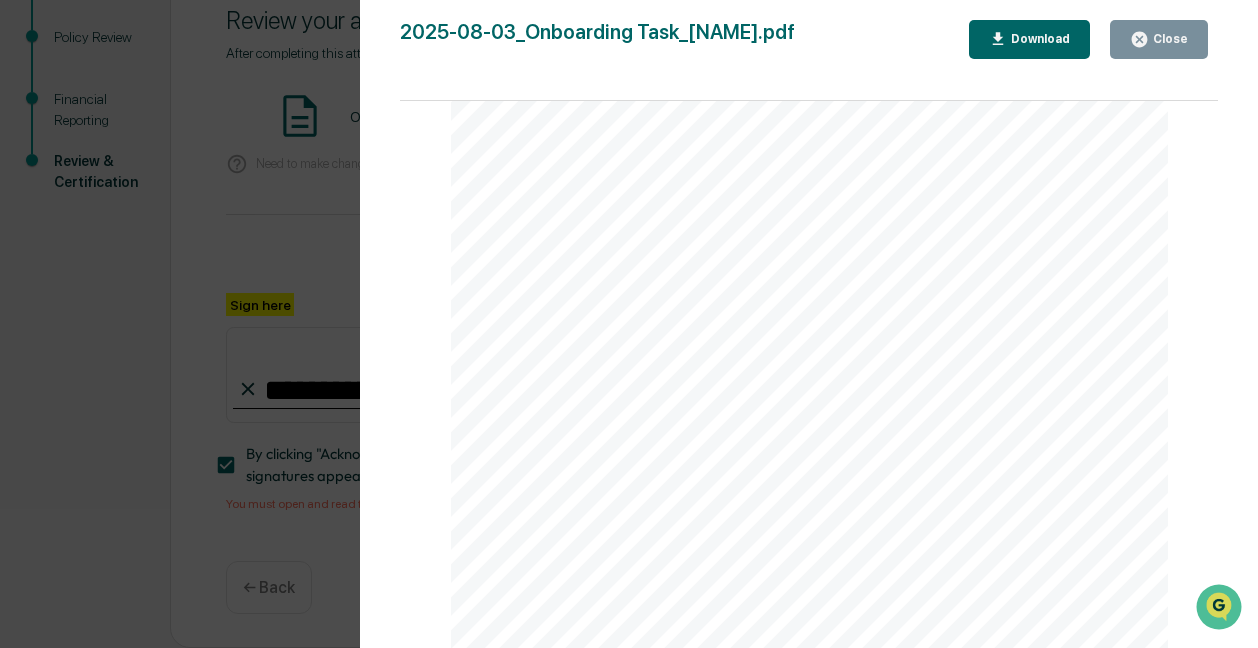 click on "Close" at bounding box center (1168, 39) 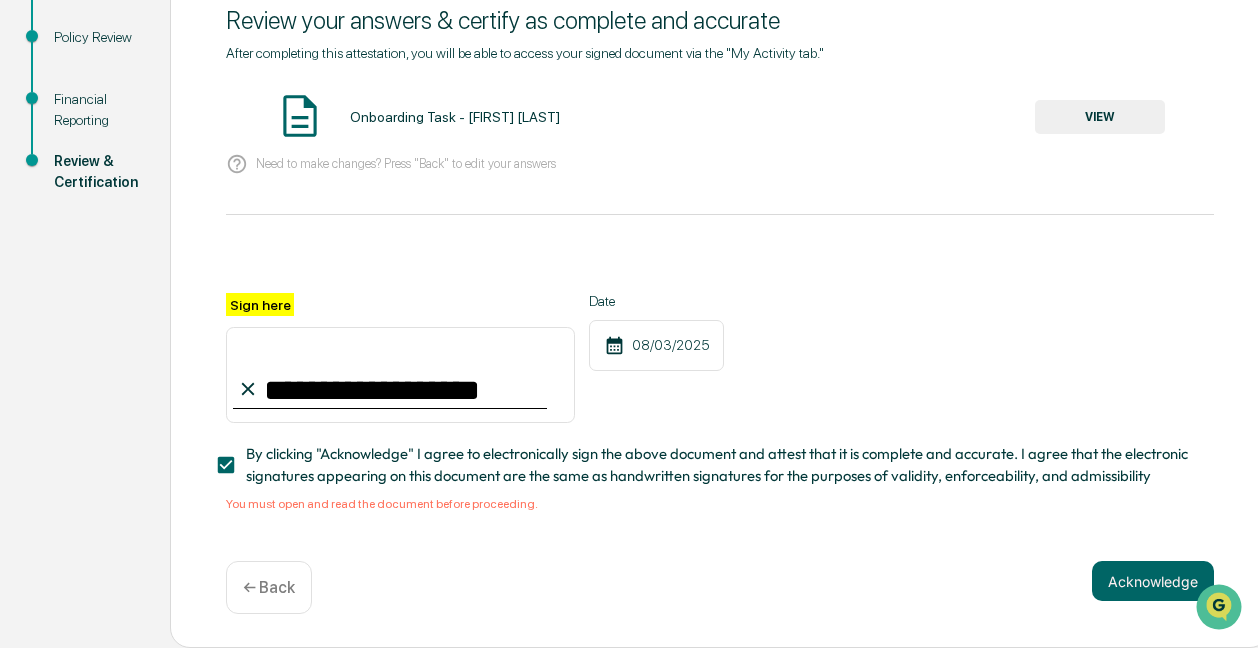 click on "Financial Reporting" at bounding box center [96, 110] 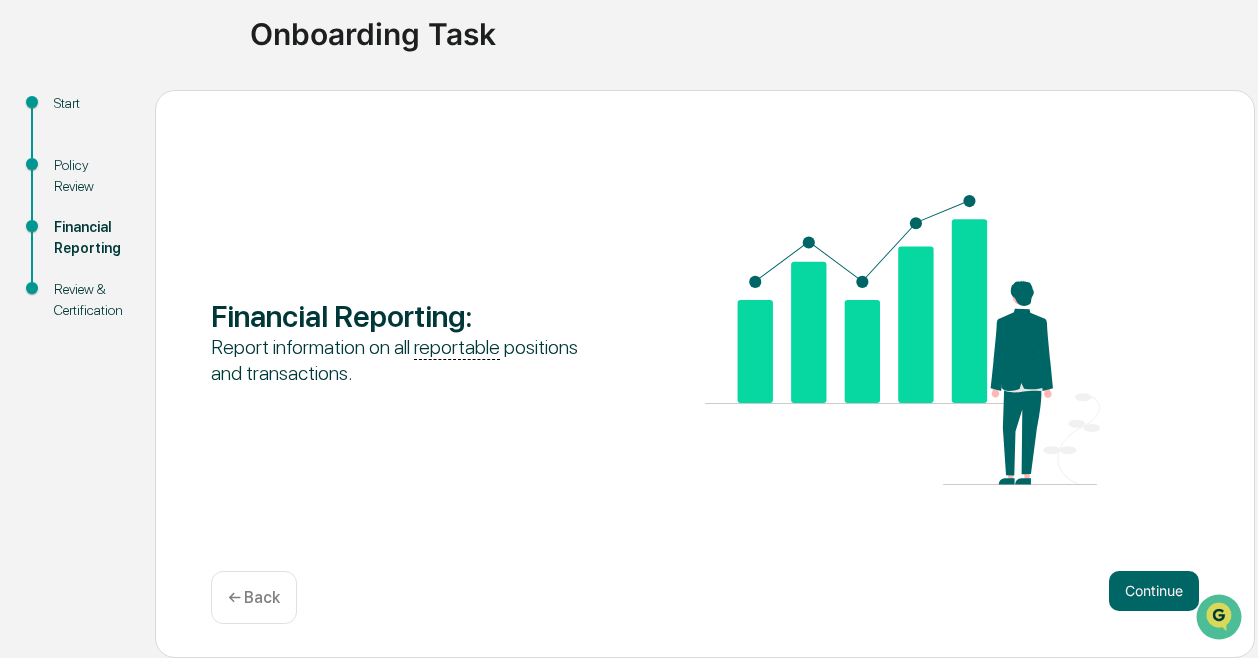 scroll, scrollTop: 145, scrollLeft: 0, axis: vertical 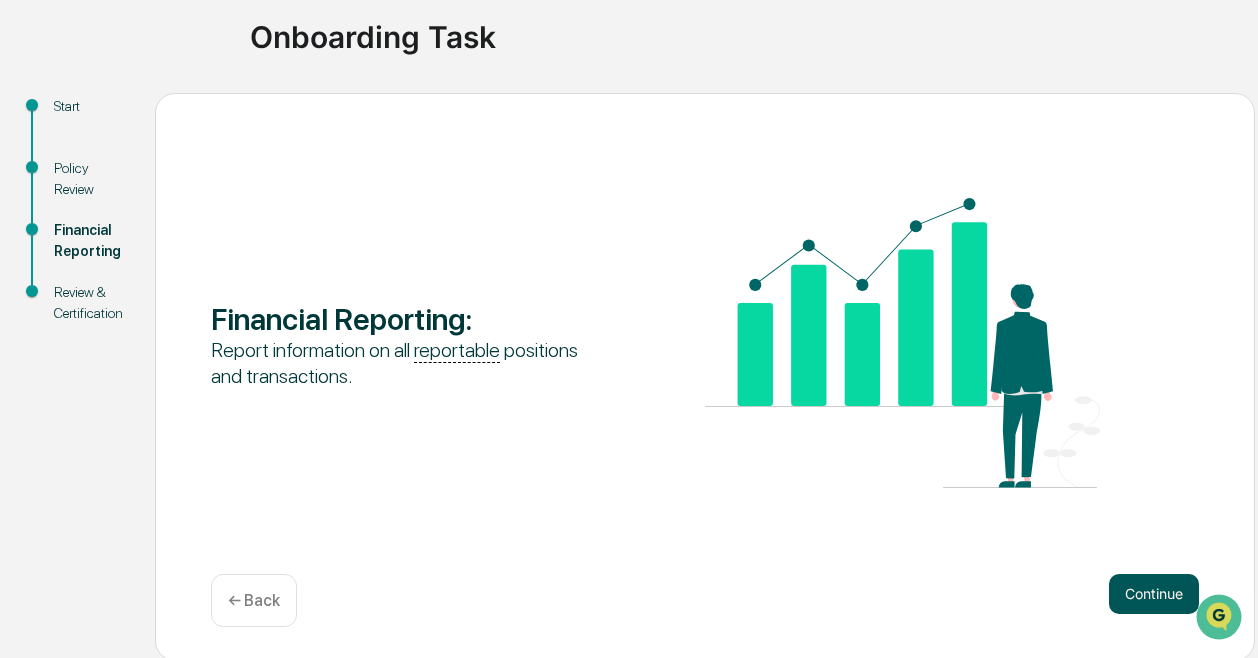 click on "Continue" at bounding box center (1154, 594) 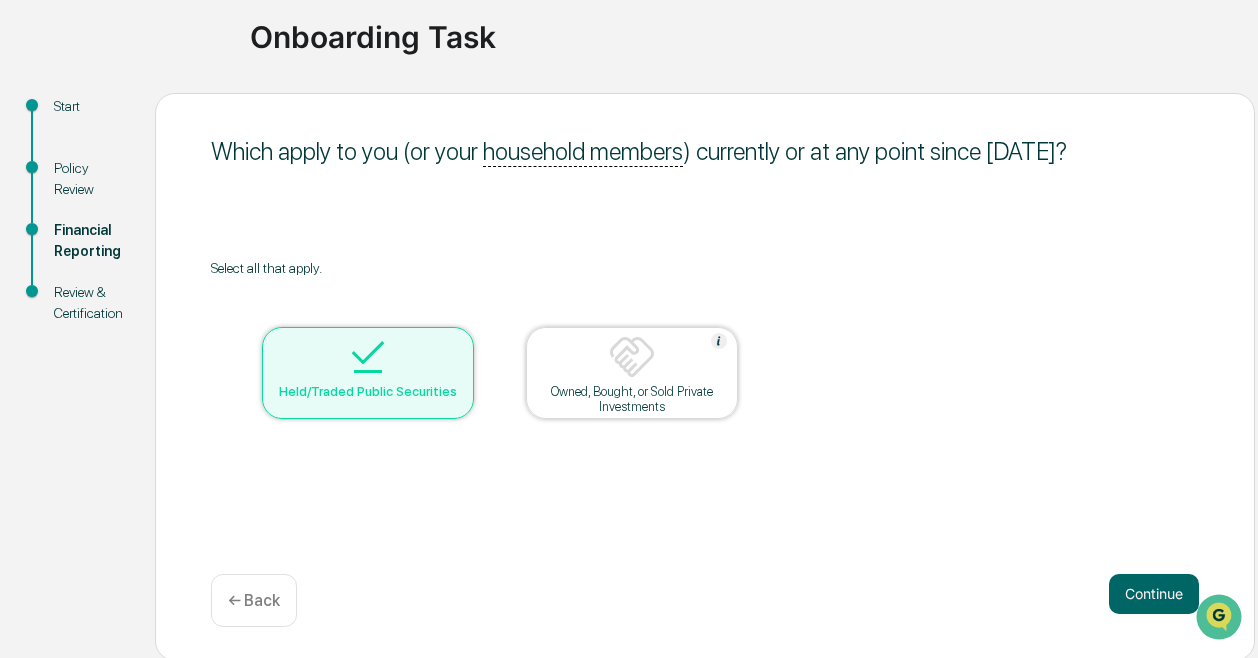 scroll, scrollTop: 148, scrollLeft: 0, axis: vertical 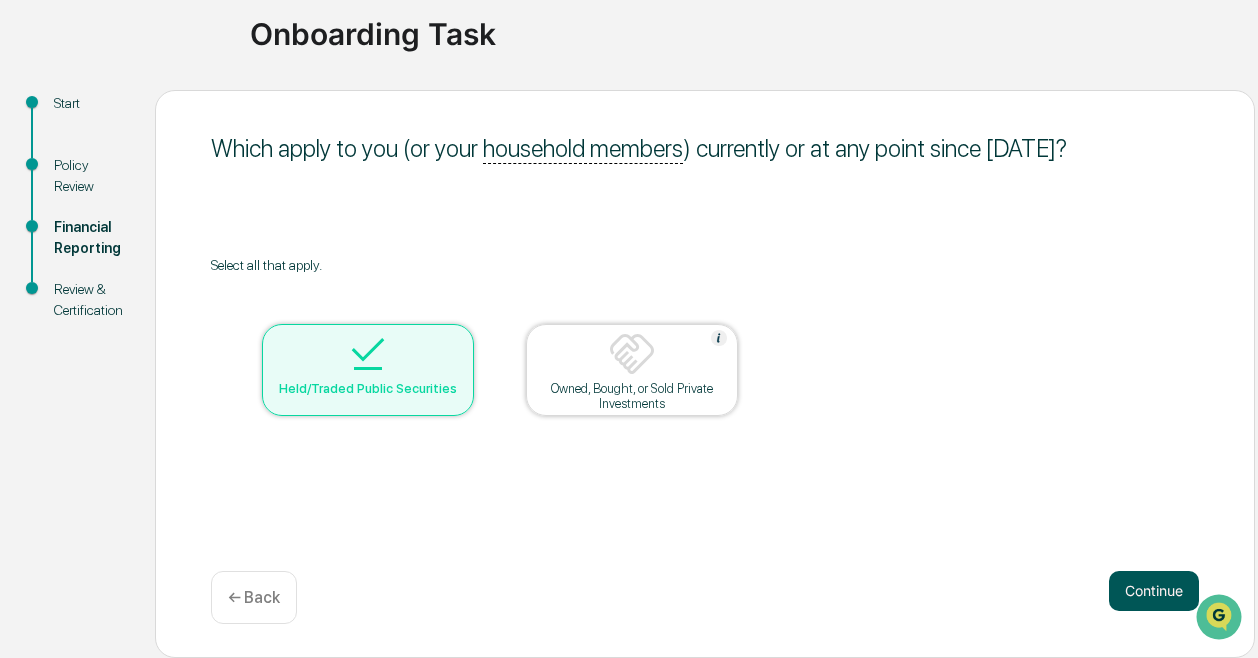 click on "Continue" at bounding box center [1154, 591] 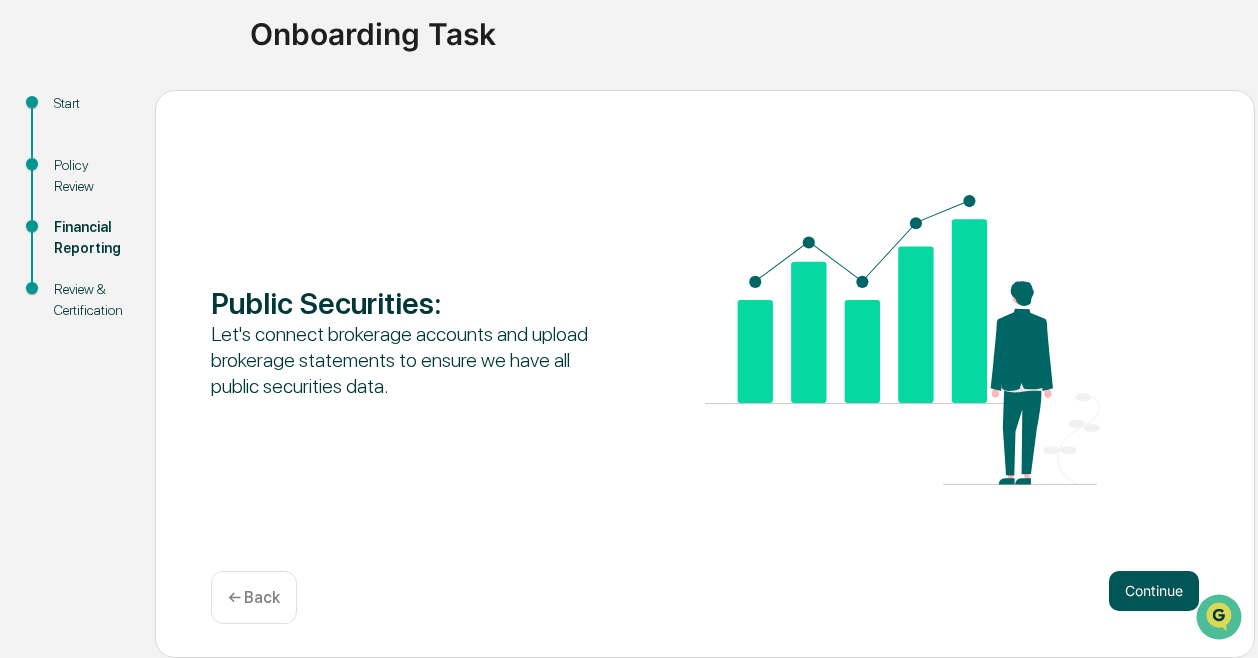 click on "Continue" at bounding box center [1154, 591] 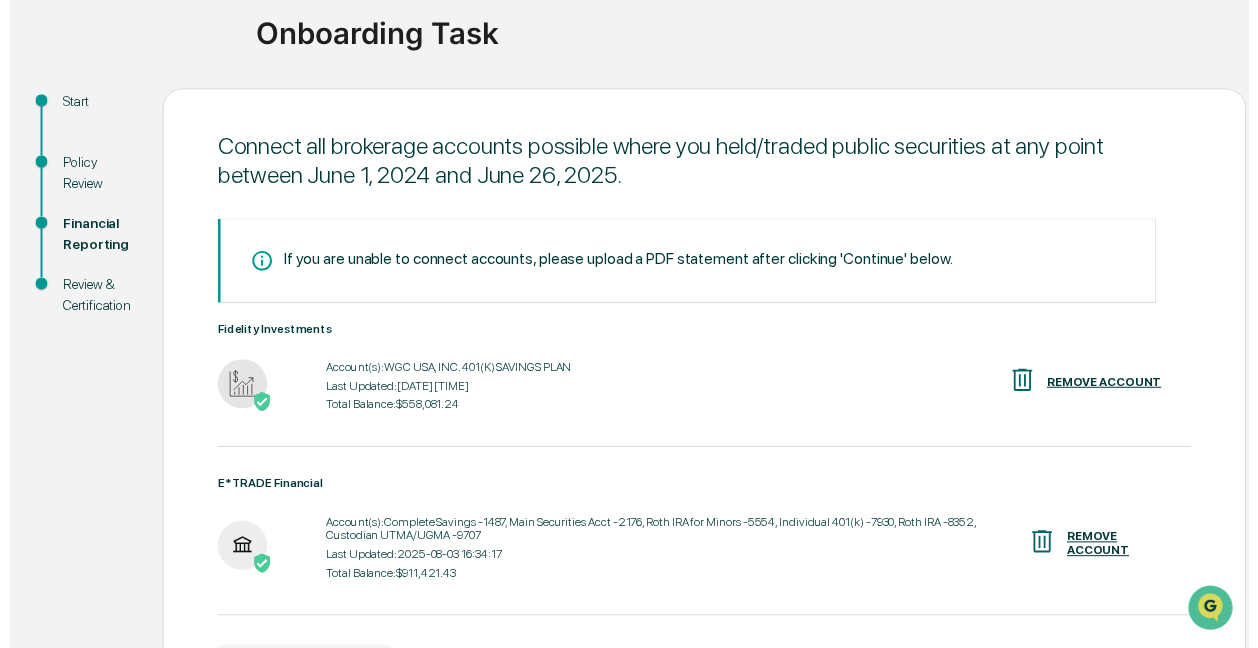 scroll, scrollTop: 282, scrollLeft: 0, axis: vertical 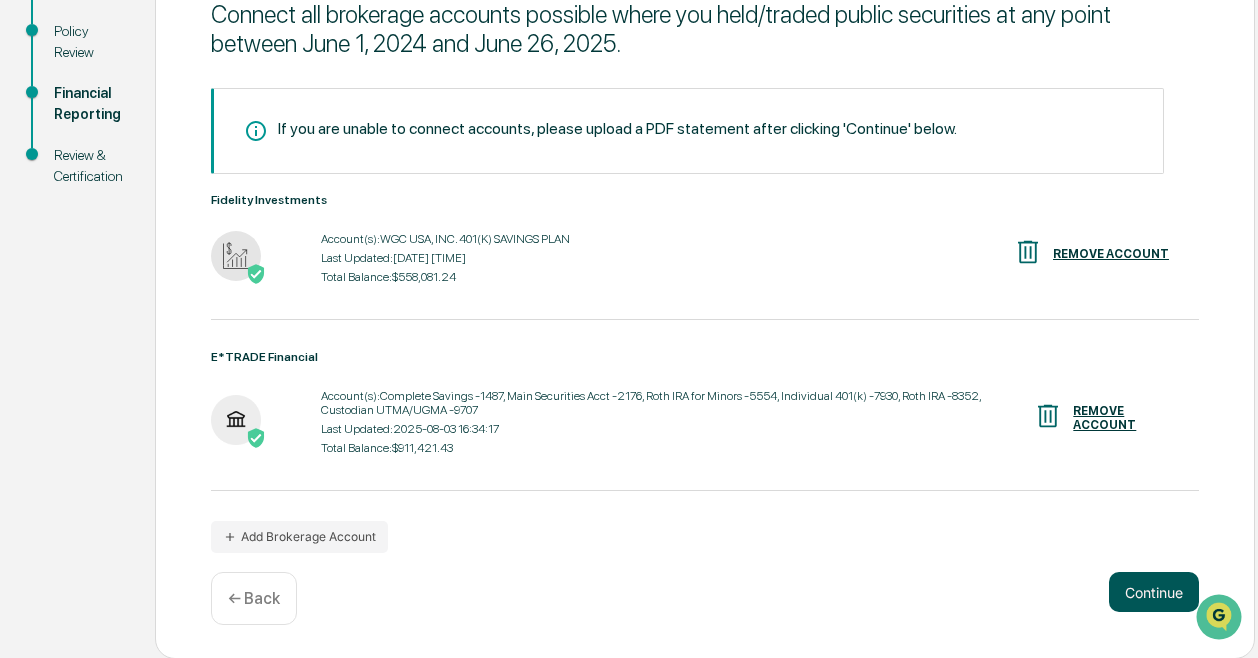click on "Continue" at bounding box center [1154, 592] 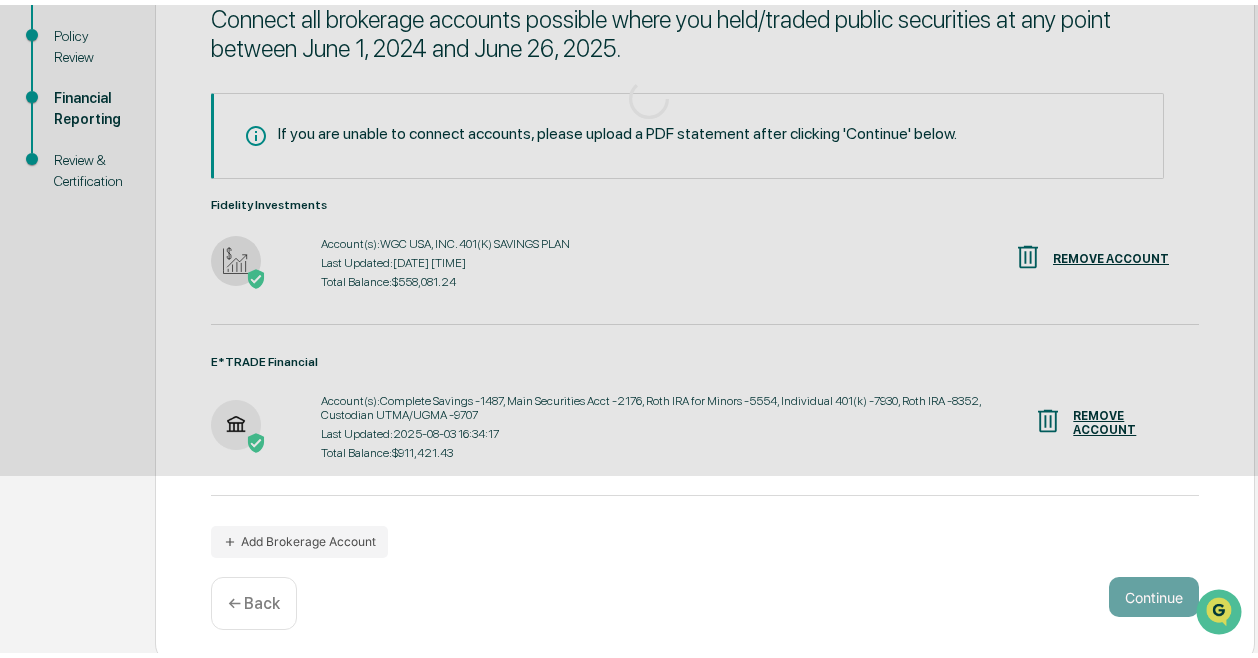 scroll, scrollTop: 148, scrollLeft: 0, axis: vertical 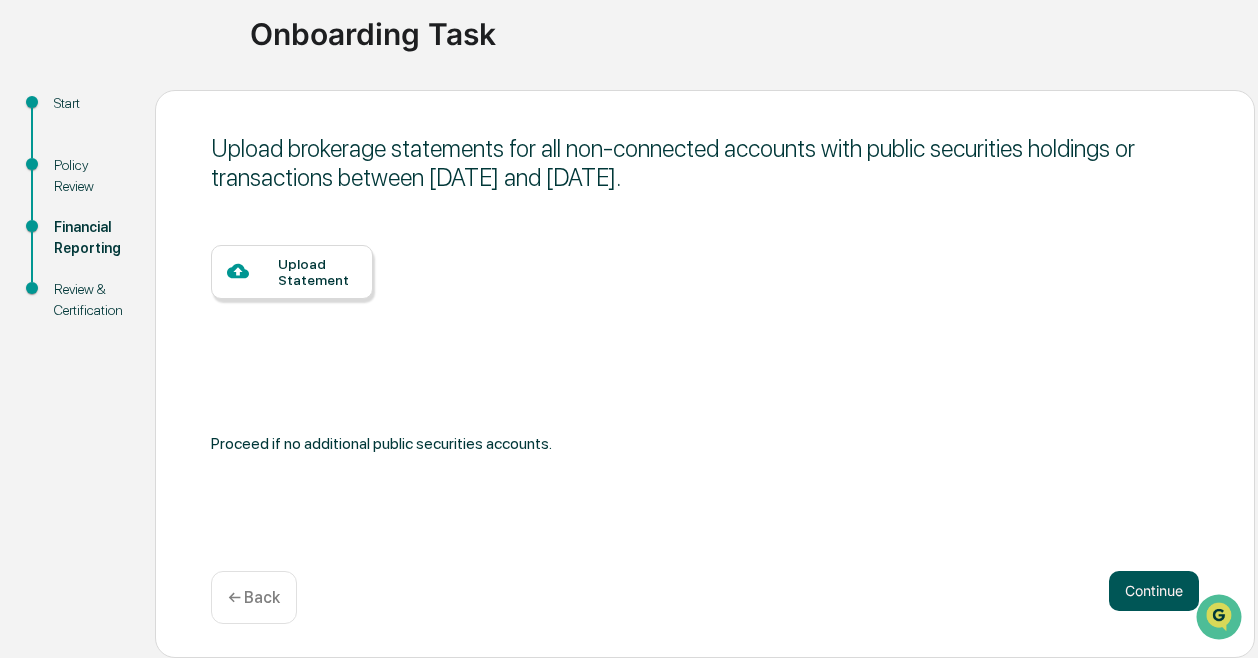 click on "Continue" at bounding box center [1154, 591] 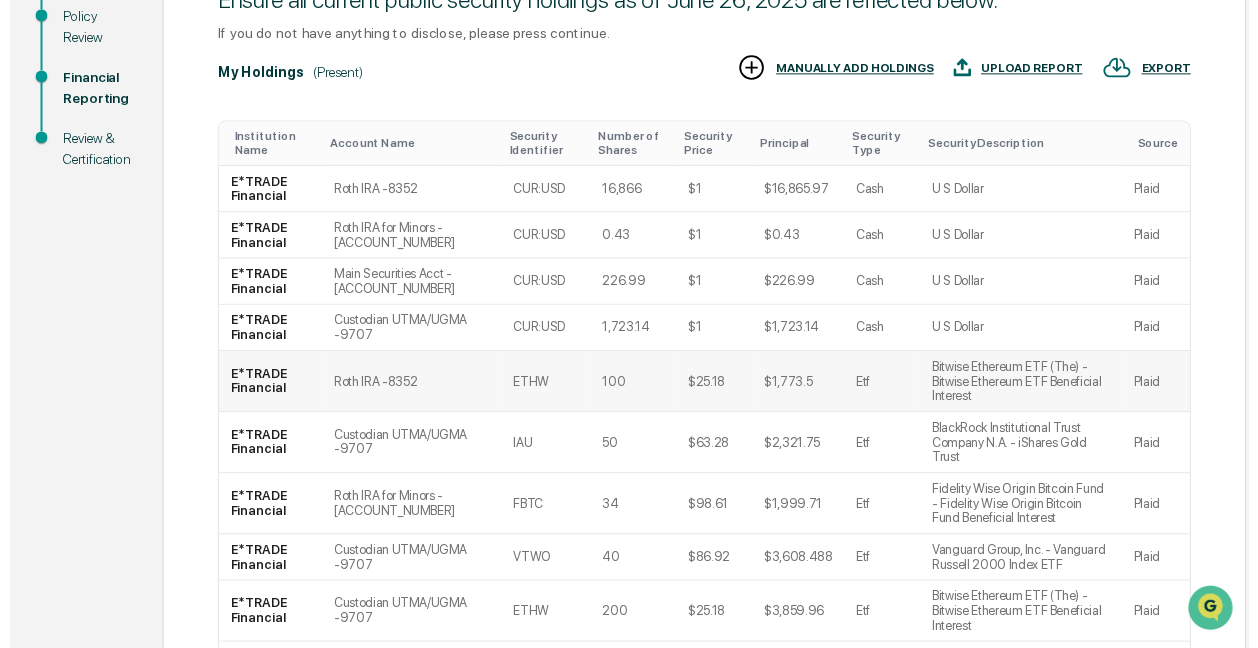 scroll, scrollTop: 468, scrollLeft: 0, axis: vertical 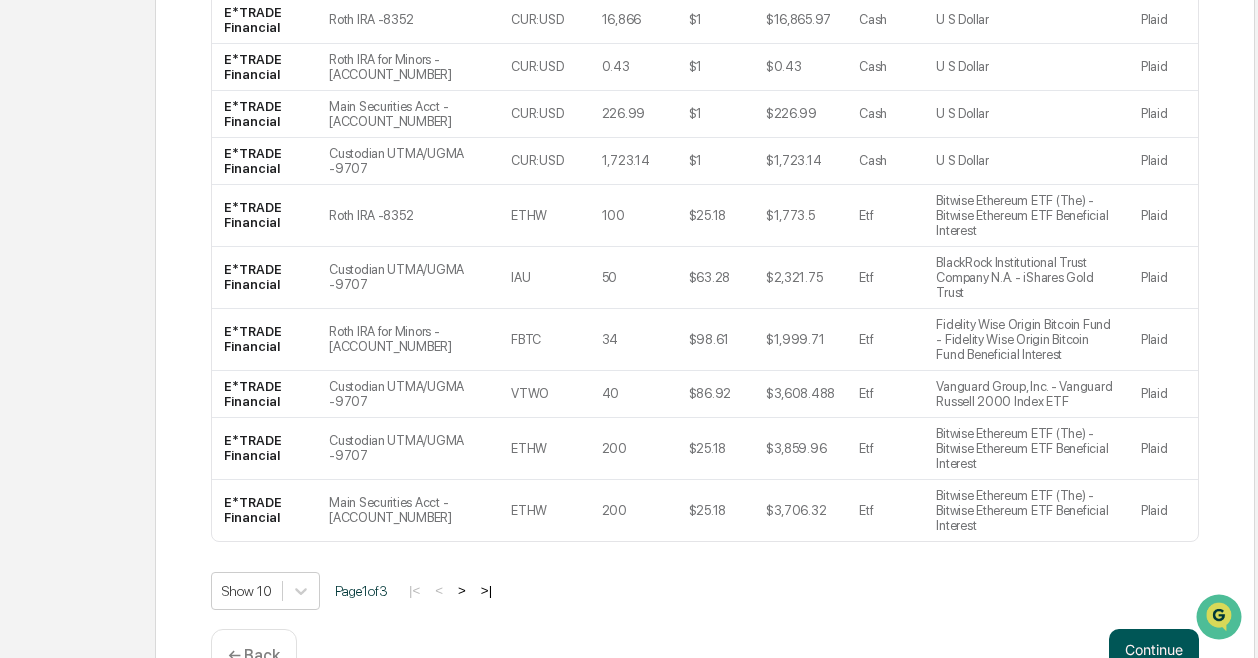 click on "Continue" at bounding box center [1154, 649] 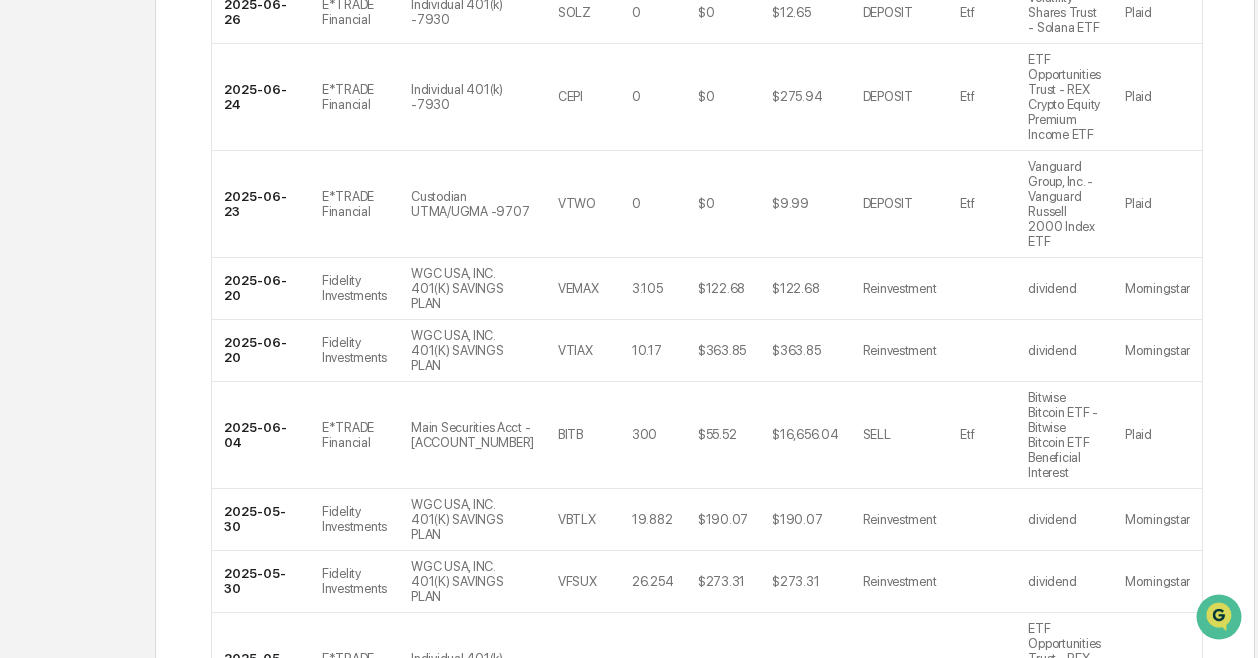 scroll, scrollTop: 630, scrollLeft: 0, axis: vertical 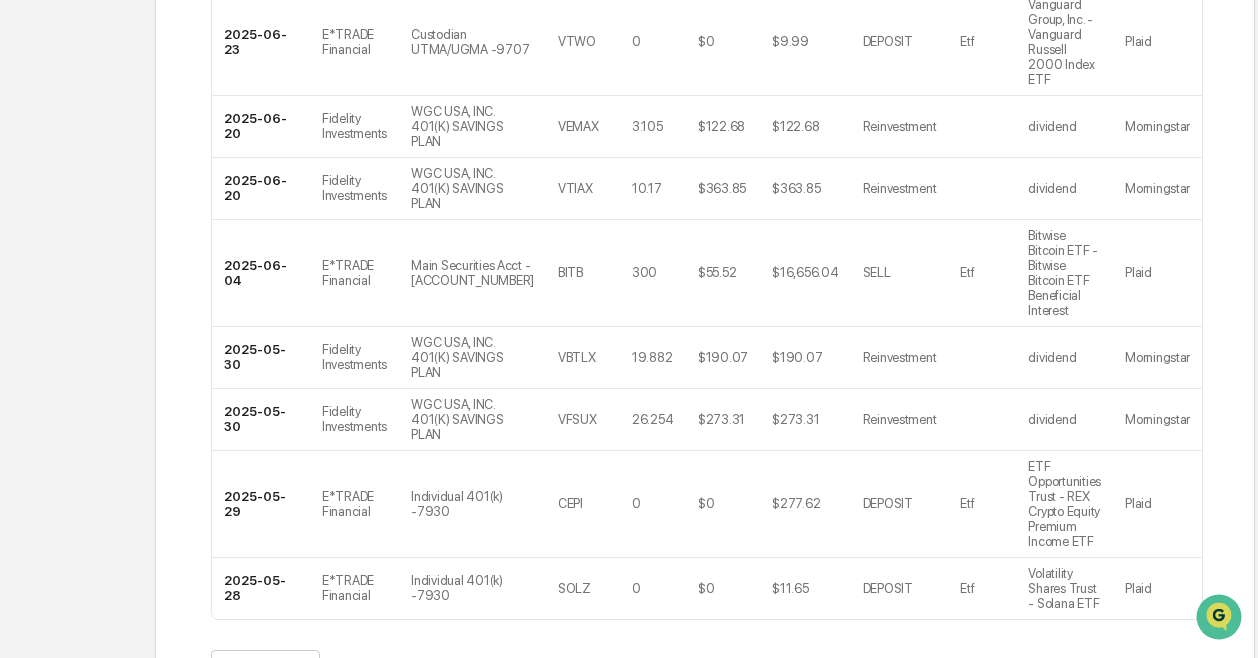 click on ">|" at bounding box center (491, 668) 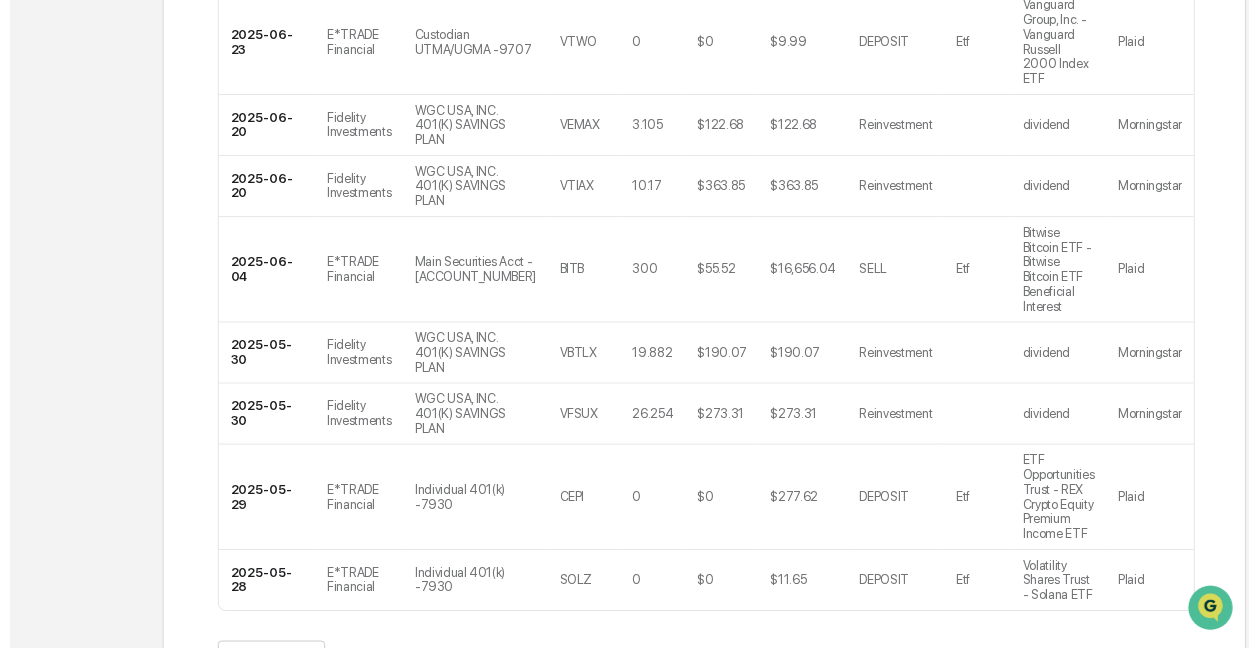 scroll, scrollTop: 148, scrollLeft: 0, axis: vertical 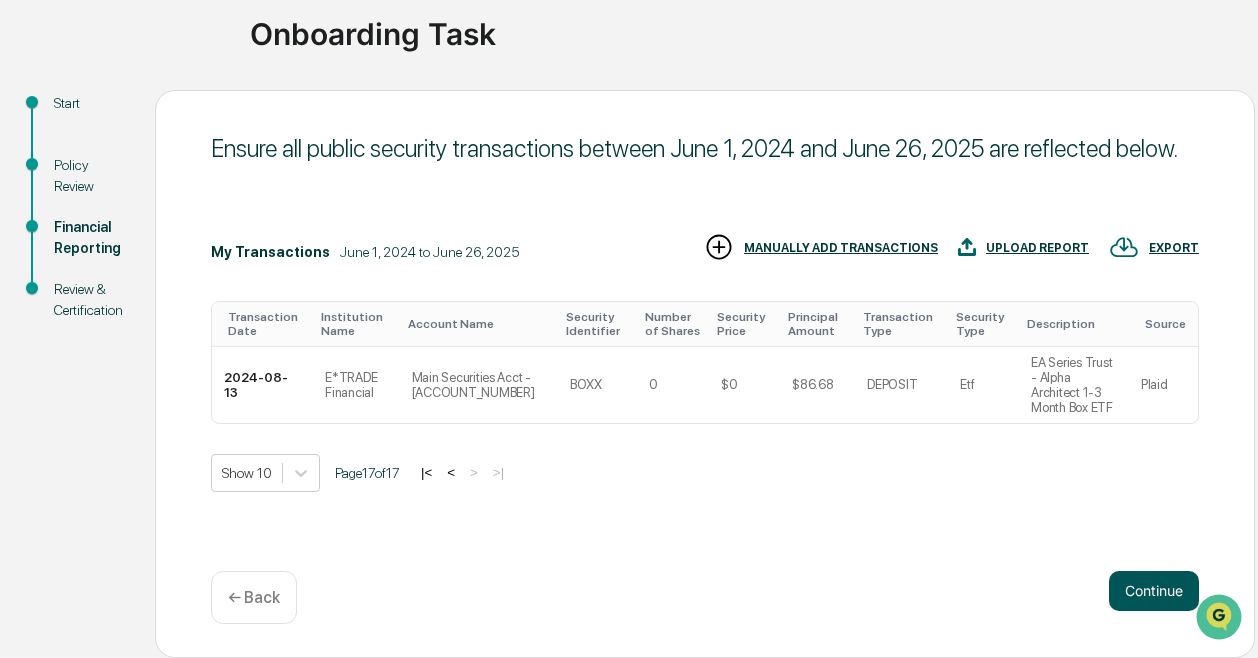 click on "Continue" at bounding box center (1154, 591) 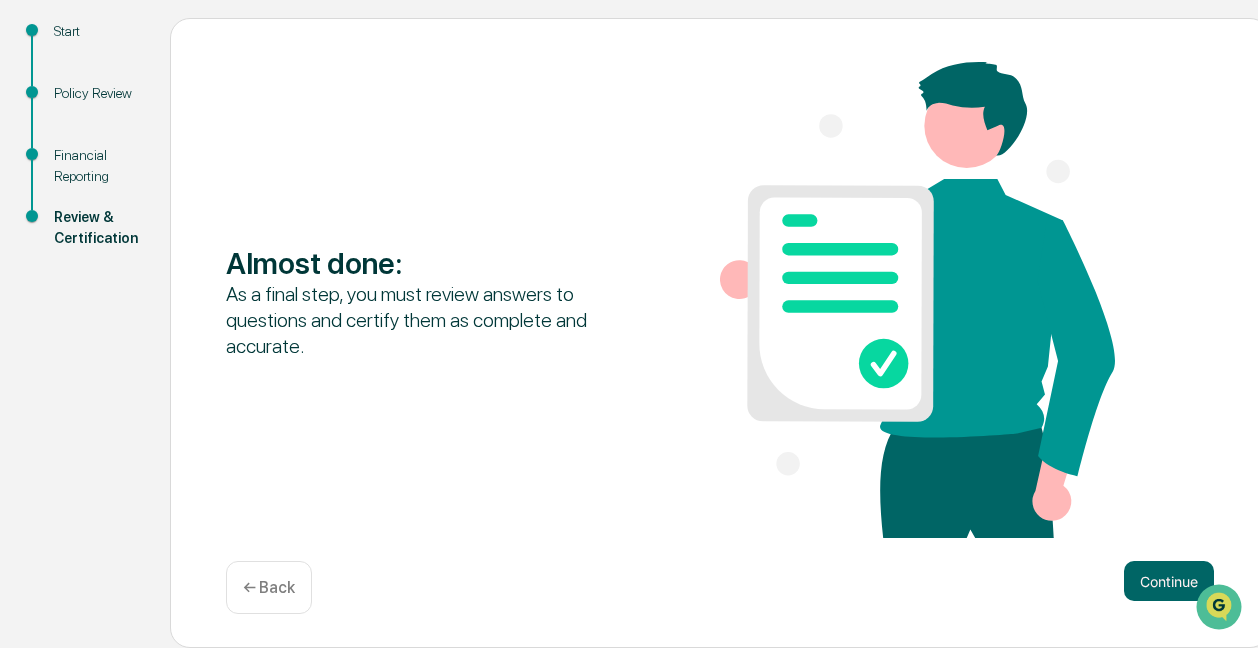 scroll, scrollTop: 220, scrollLeft: 0, axis: vertical 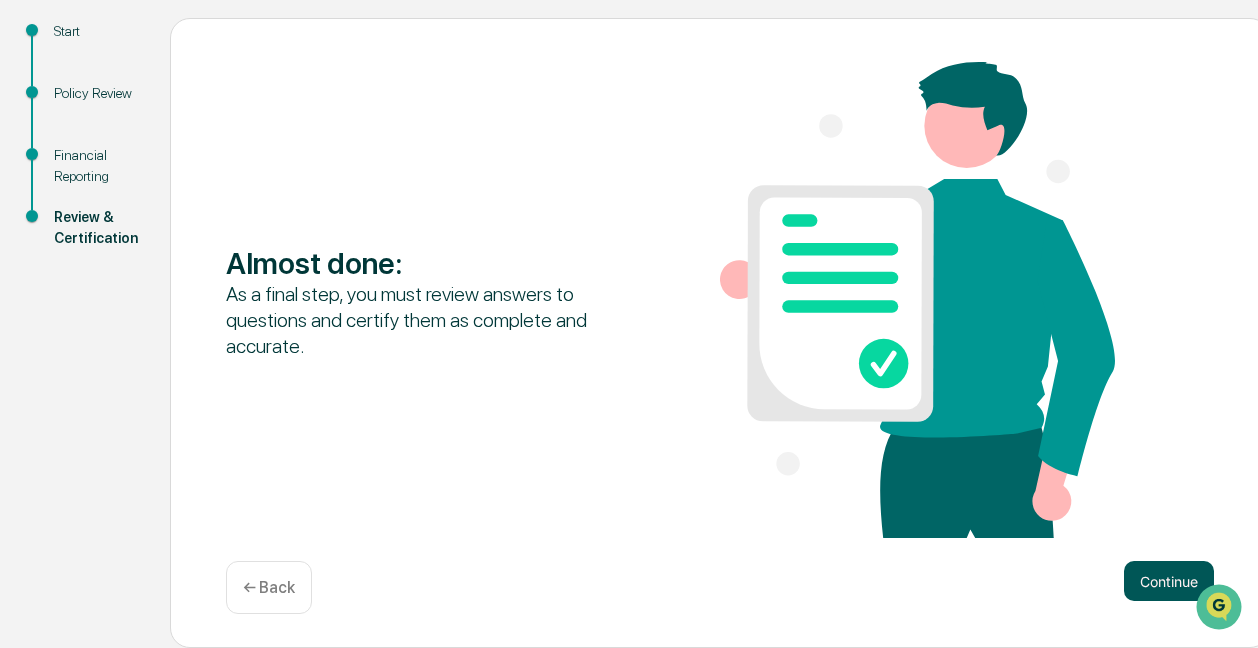 click on "Continue" at bounding box center [1169, 581] 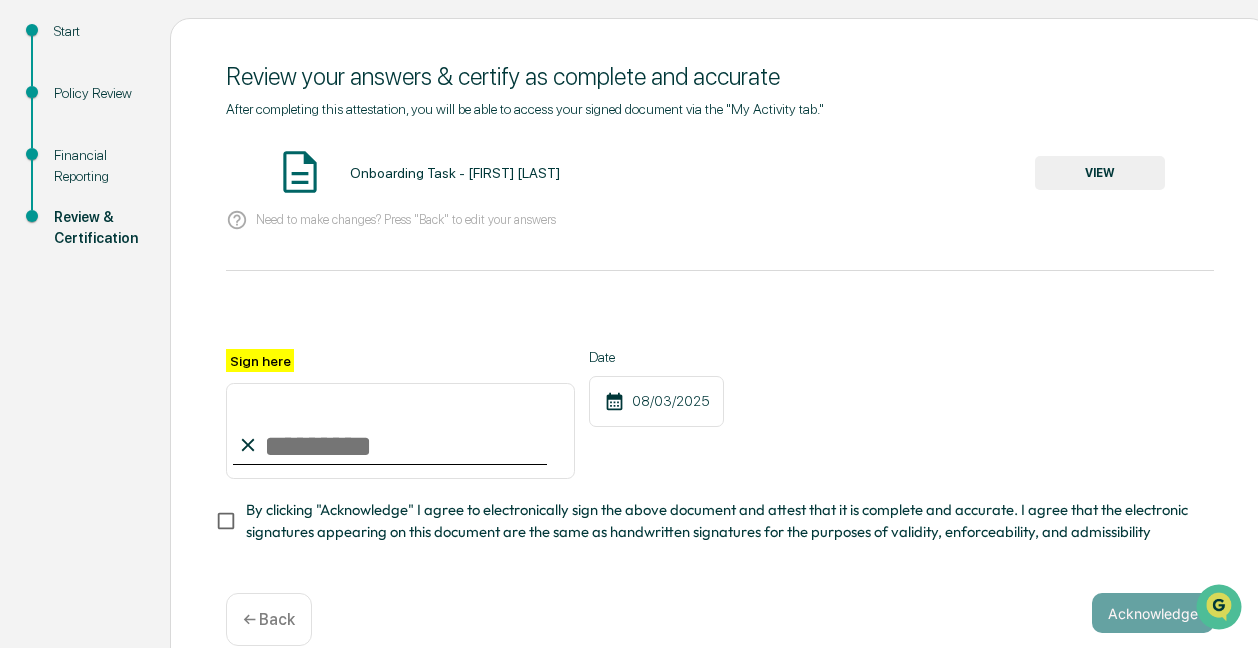 click on "VIEW" at bounding box center (1100, 173) 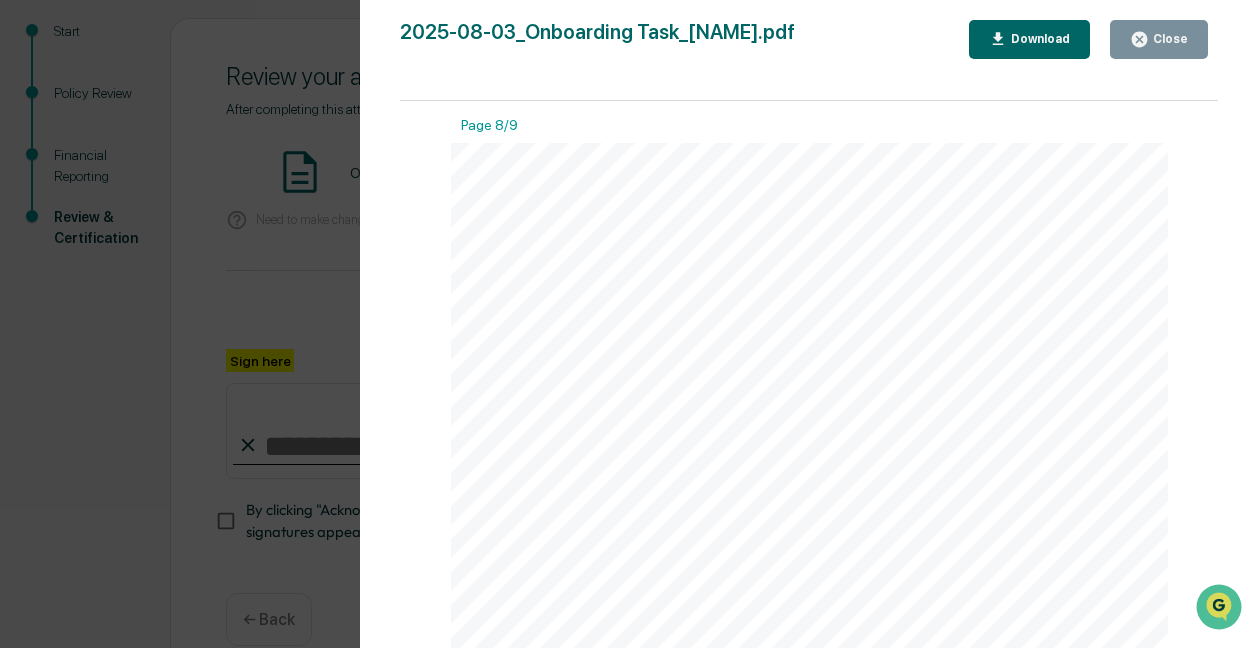 scroll, scrollTop: 7615, scrollLeft: 0, axis: vertical 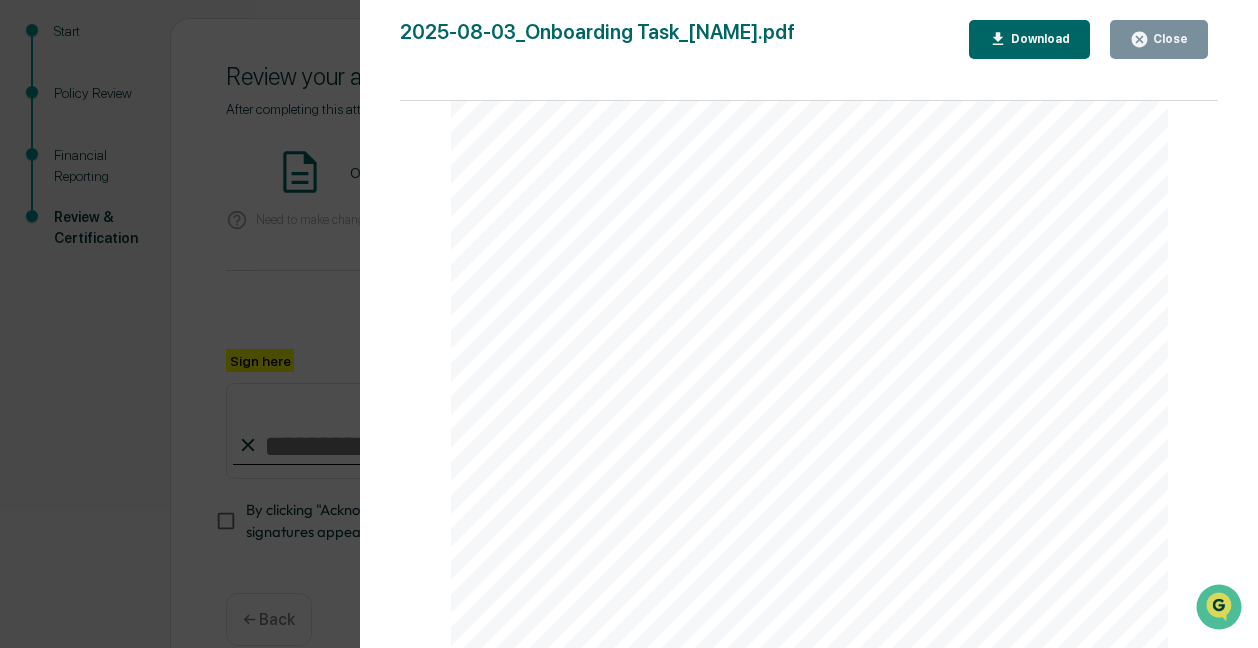 click on "Close" at bounding box center [1168, 39] 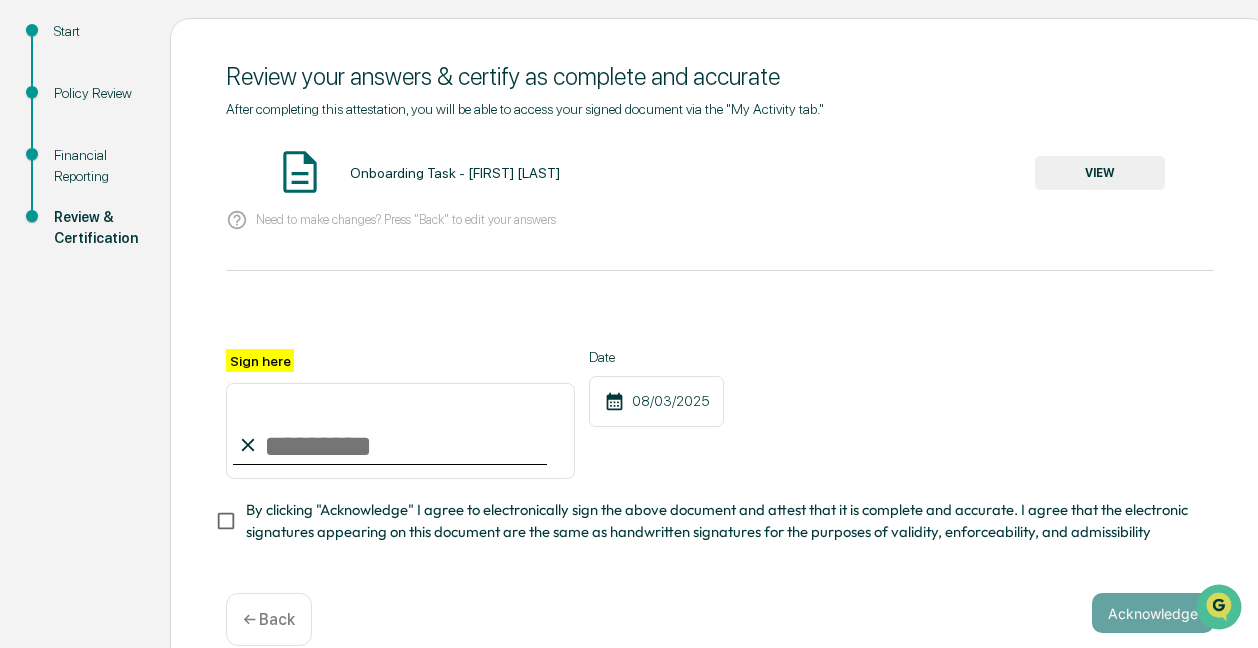 click on "Sign here" at bounding box center [400, 431] 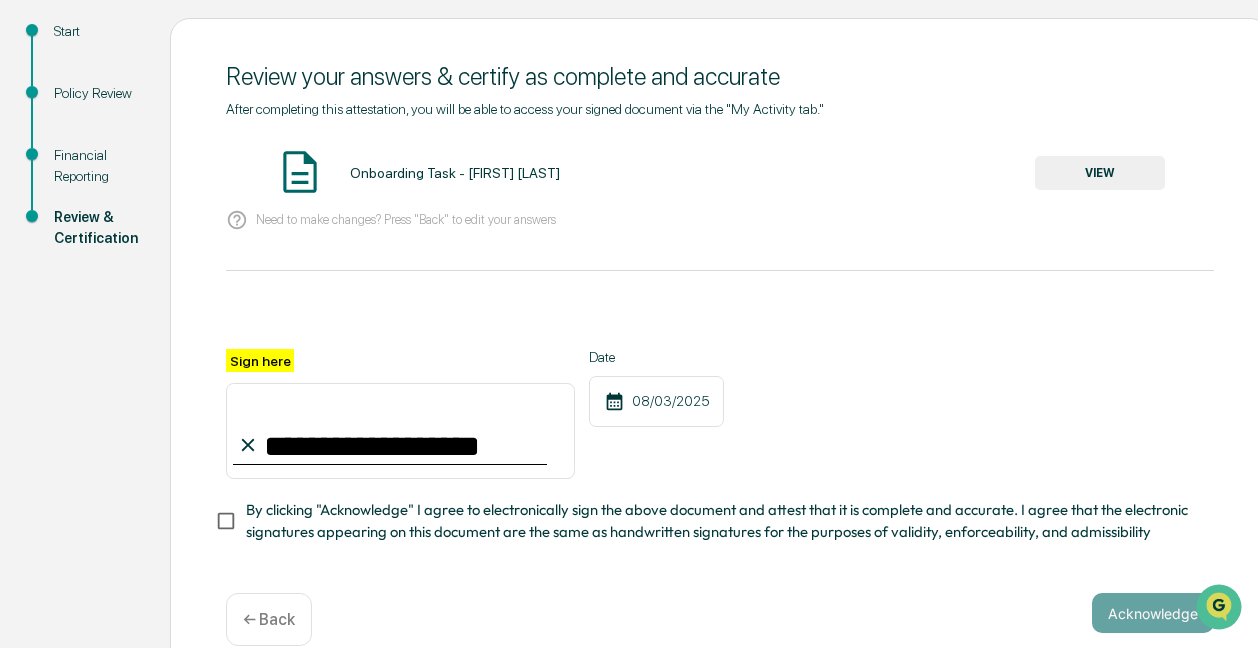 type on "**********" 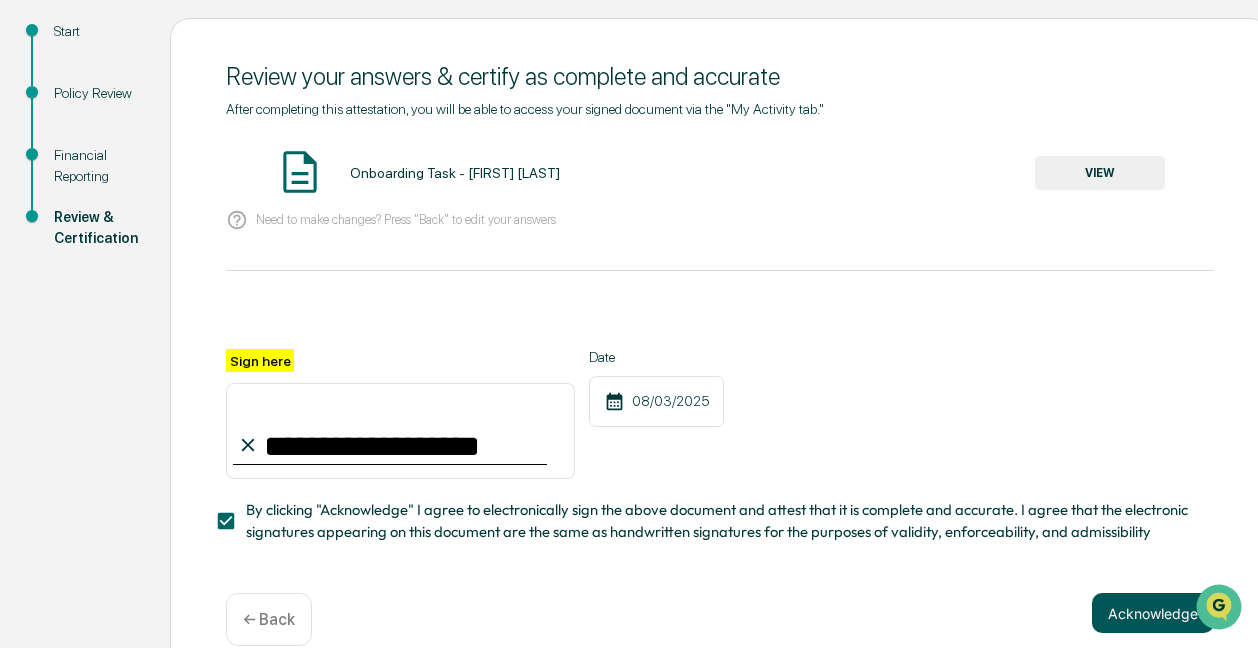 click on "Acknowledge" at bounding box center [1153, 613] 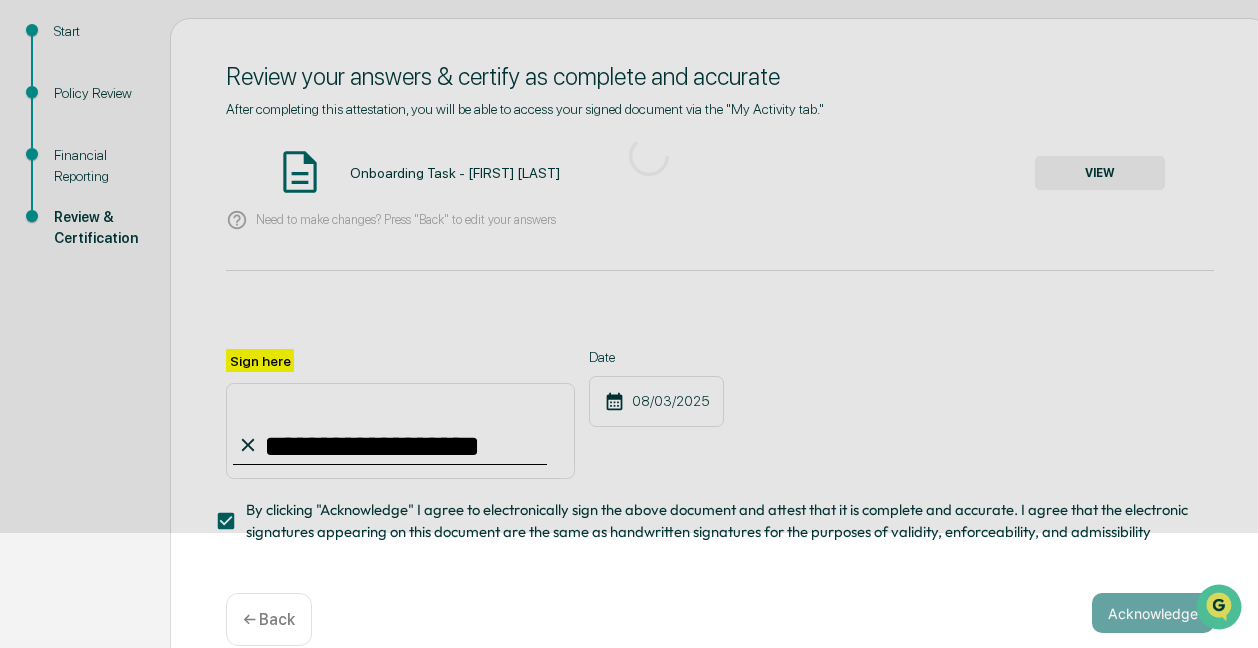 scroll, scrollTop: 158, scrollLeft: 0, axis: vertical 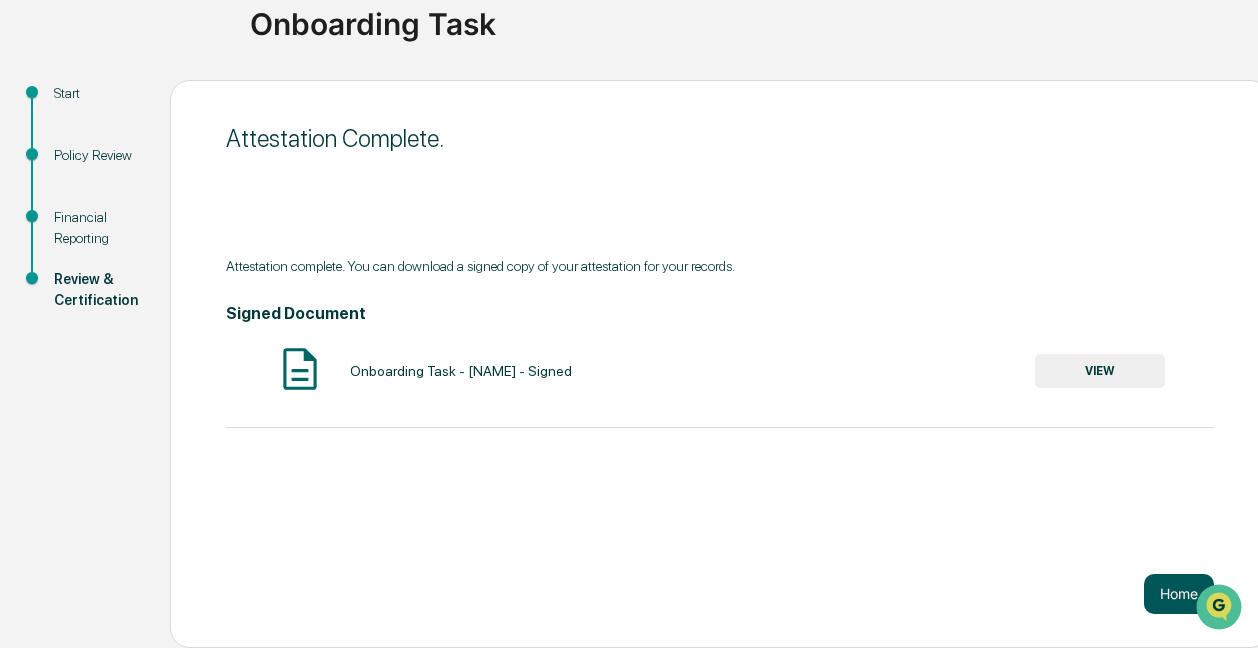 click on "Home" at bounding box center [1179, 594] 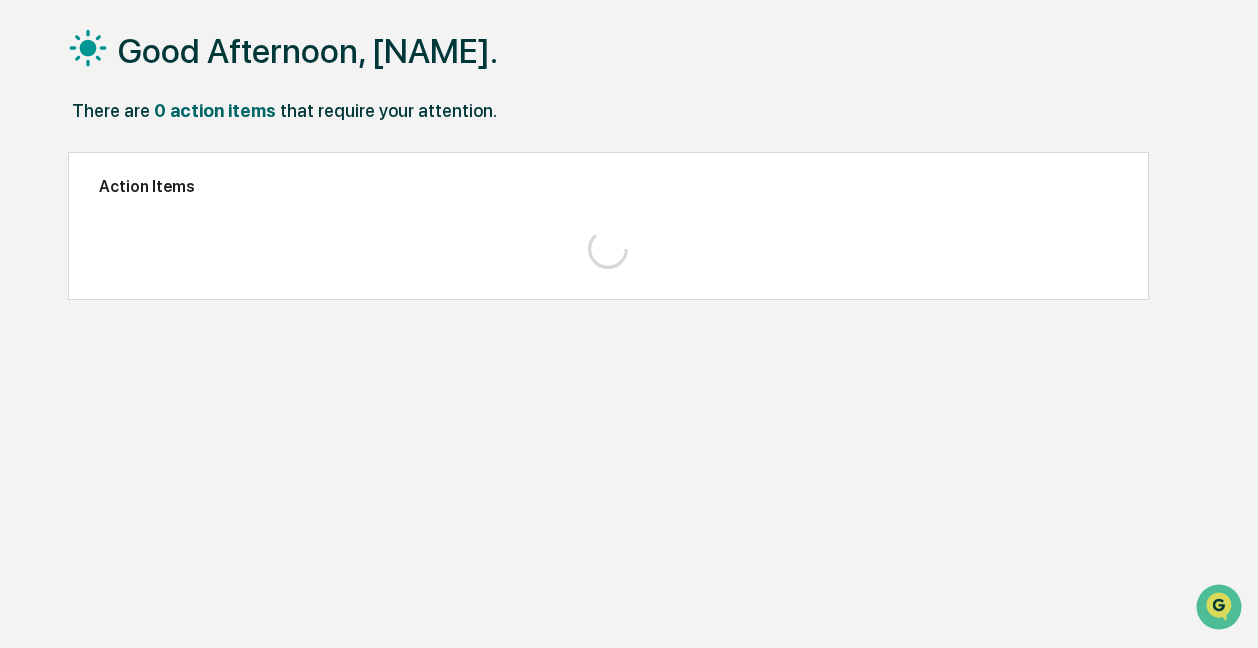 scroll, scrollTop: 94, scrollLeft: 0, axis: vertical 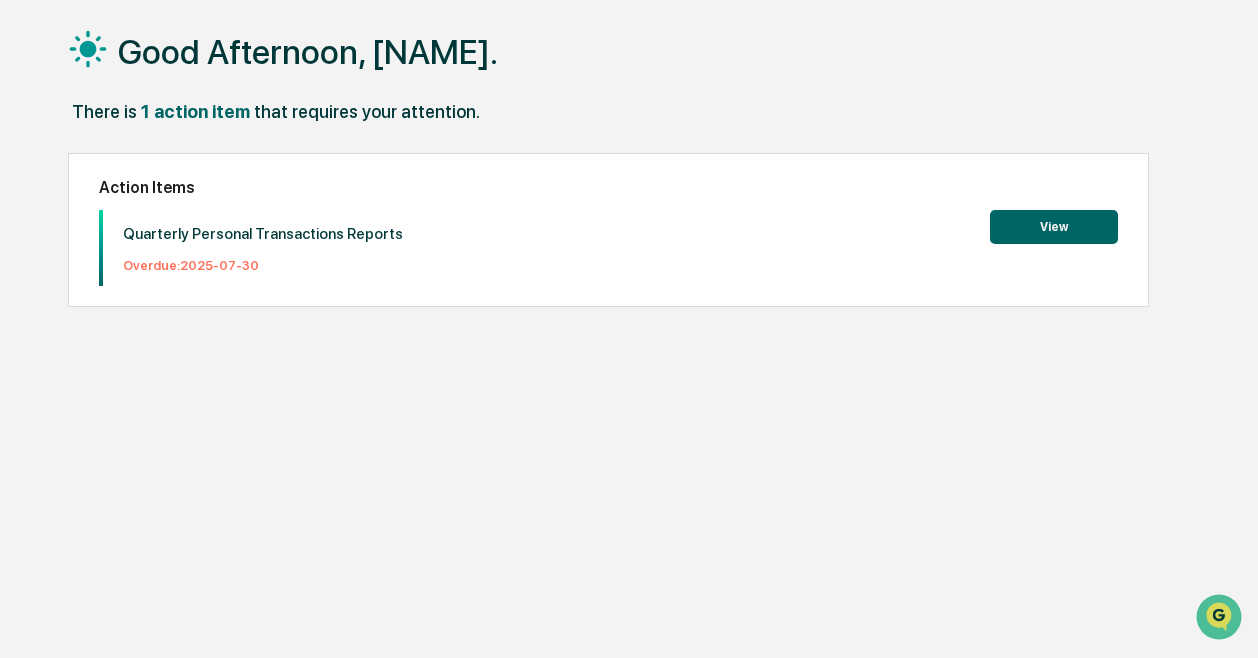 click on "Quarterly Personal Transactions Reports Overdue:  [DATE] View" at bounding box center [608, 248] 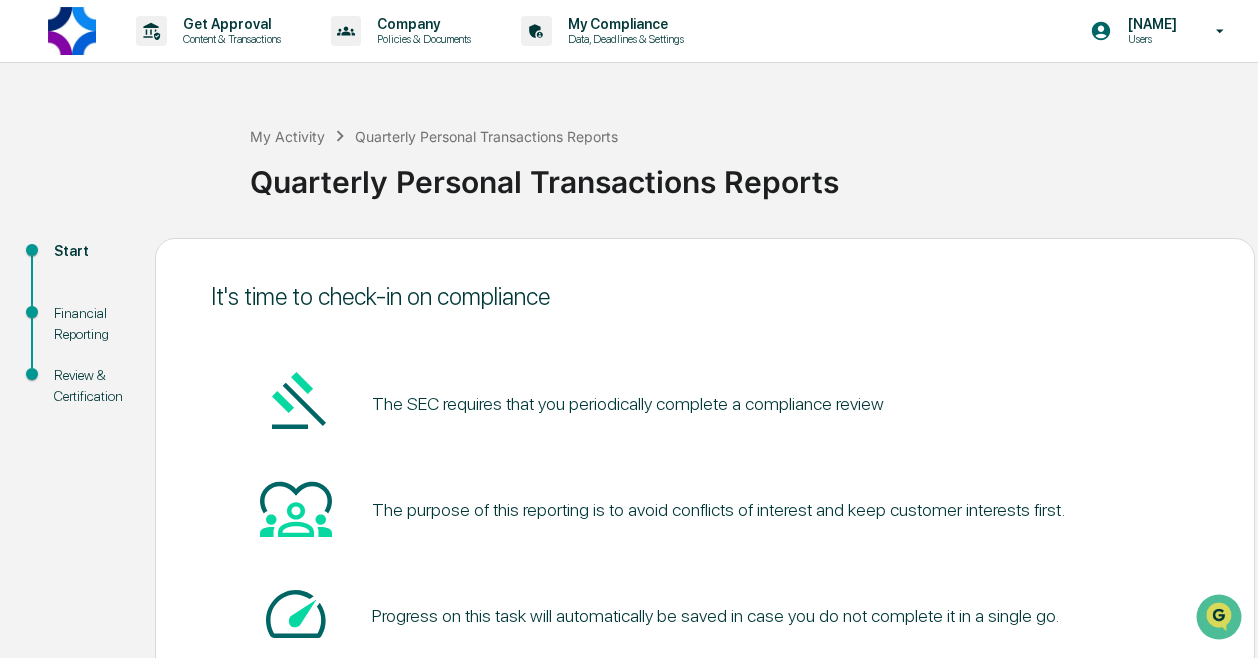 scroll, scrollTop: 148, scrollLeft: 0, axis: vertical 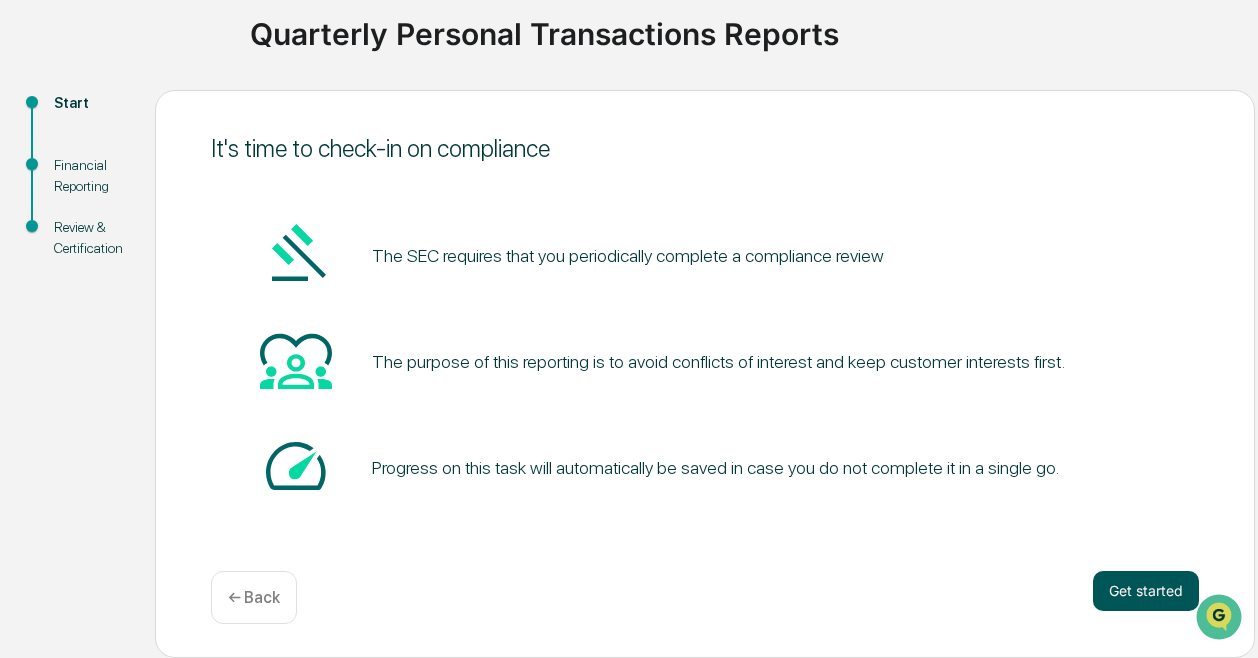 click on "Get started" at bounding box center [1146, 591] 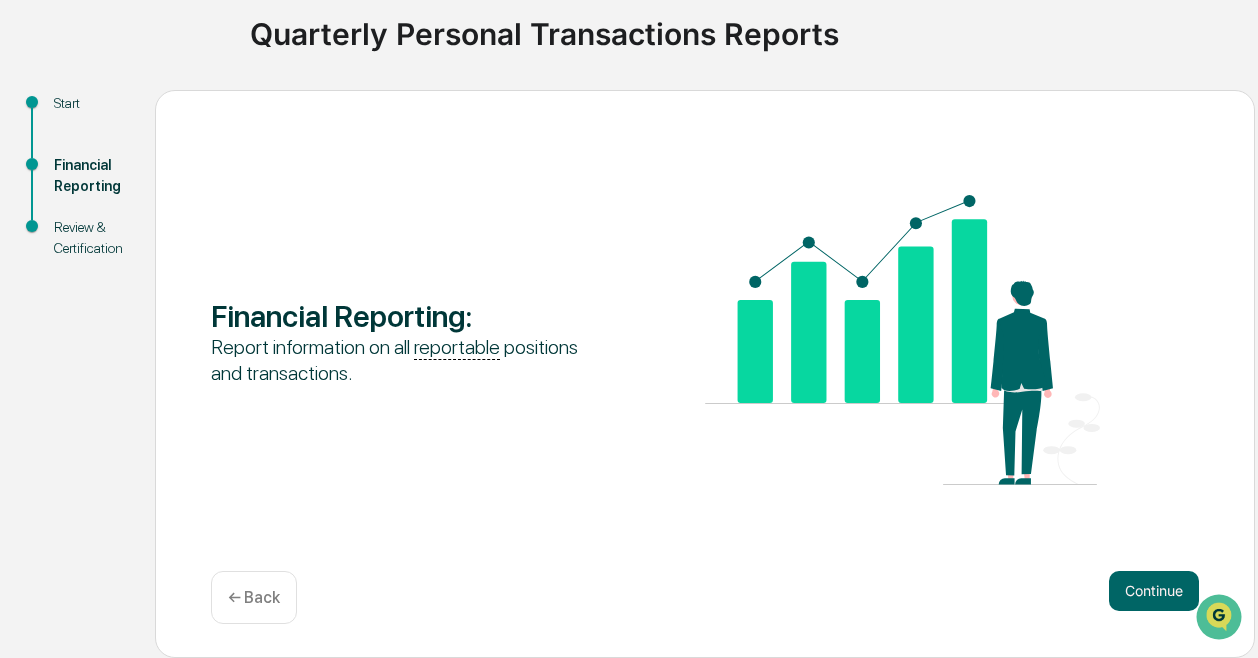 click on "Continue" at bounding box center (1154, 591) 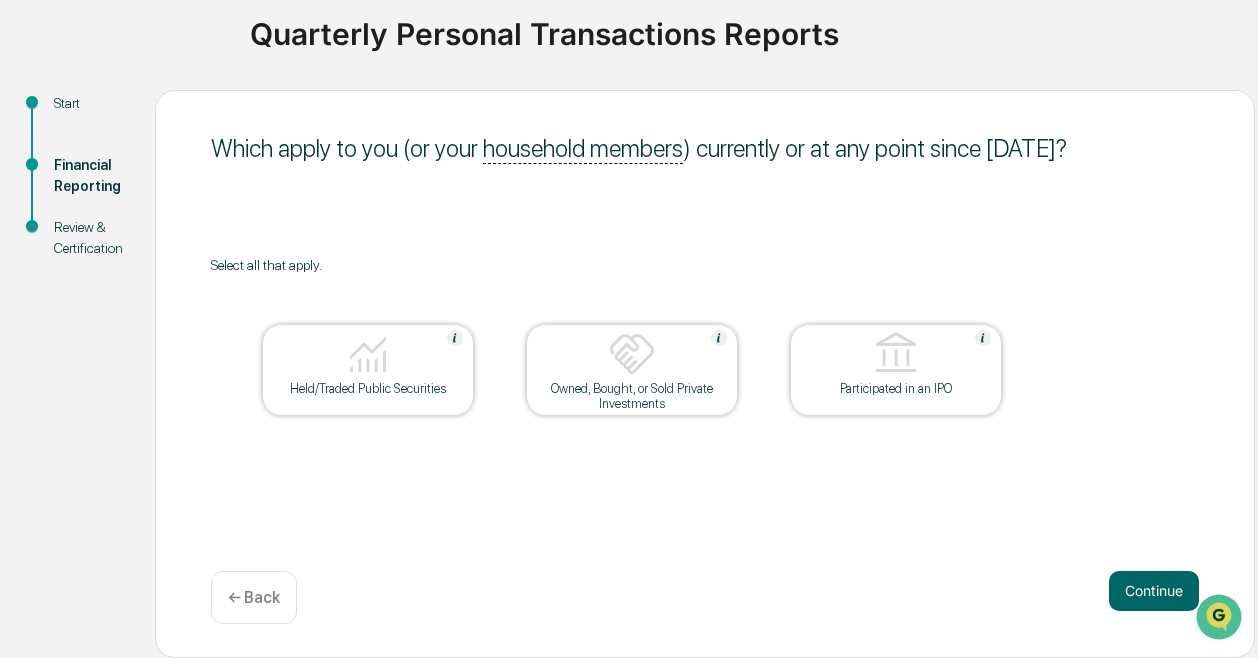 click on "Held/Traded Public Securities" at bounding box center (368, 388) 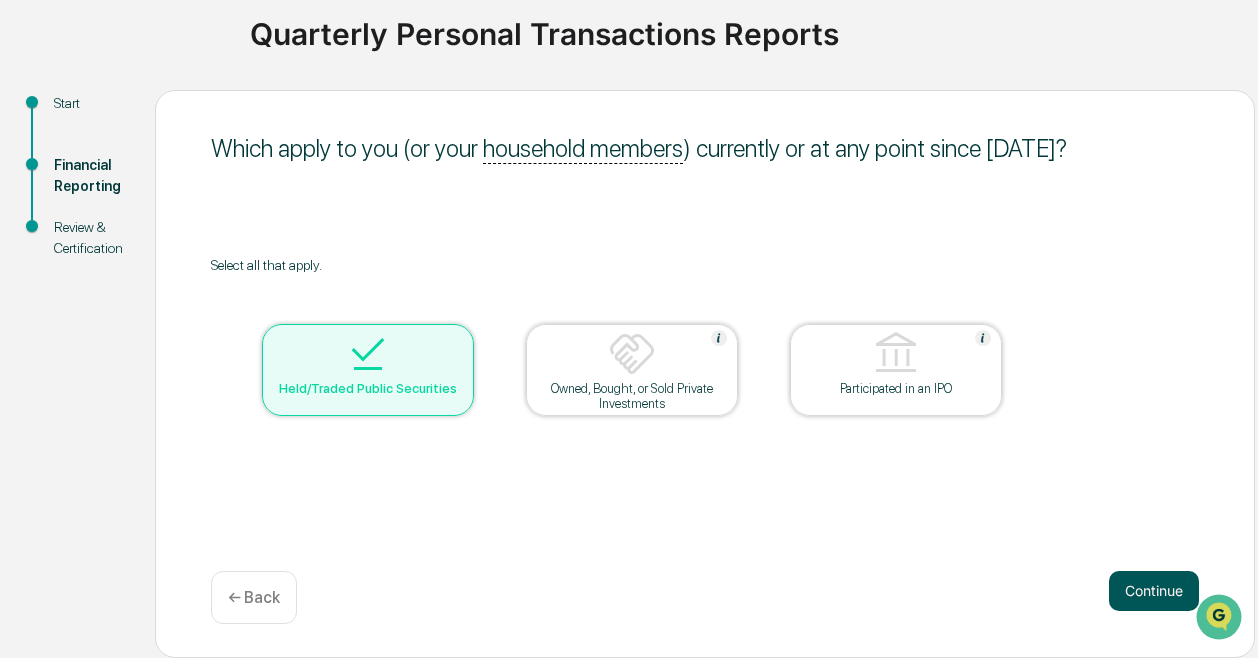 click on "Continue" at bounding box center (1154, 591) 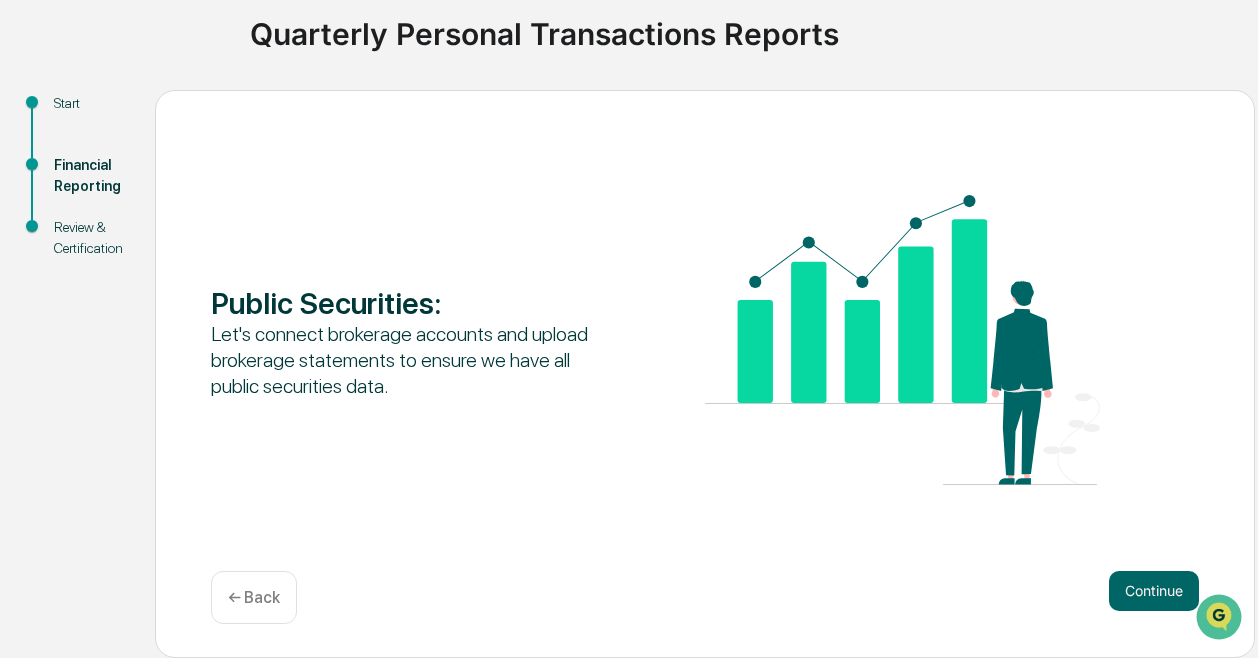 click on "Continue" at bounding box center (1154, 591) 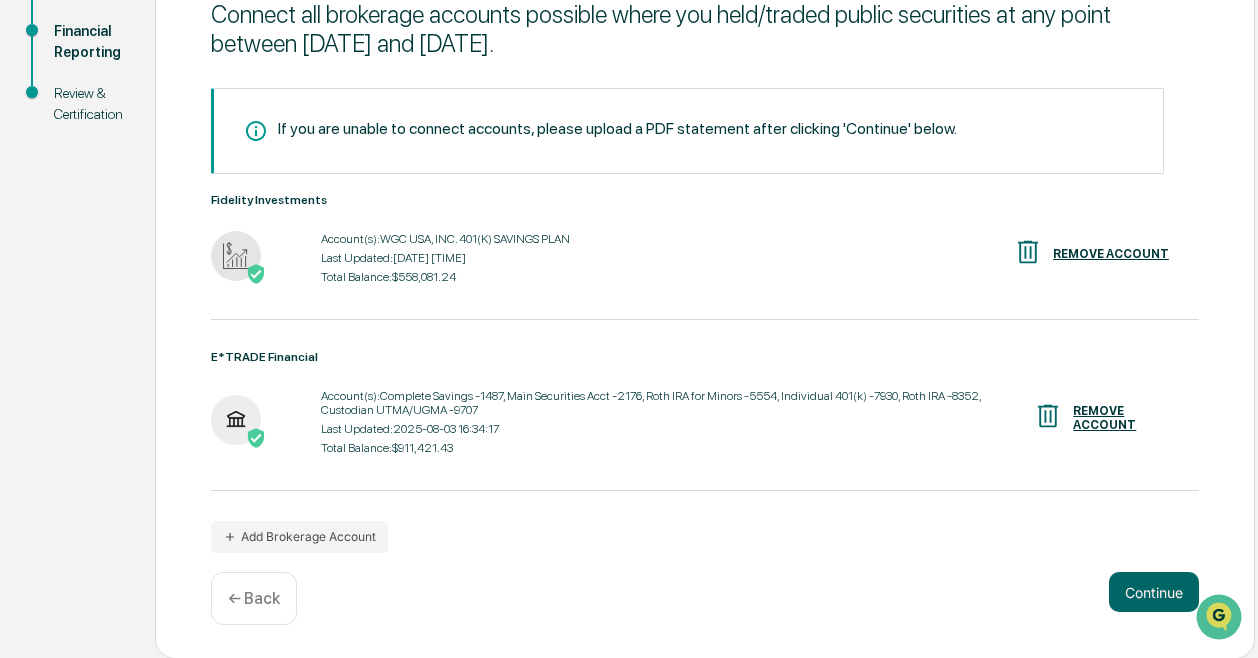 click on "Continue" at bounding box center [1154, 592] 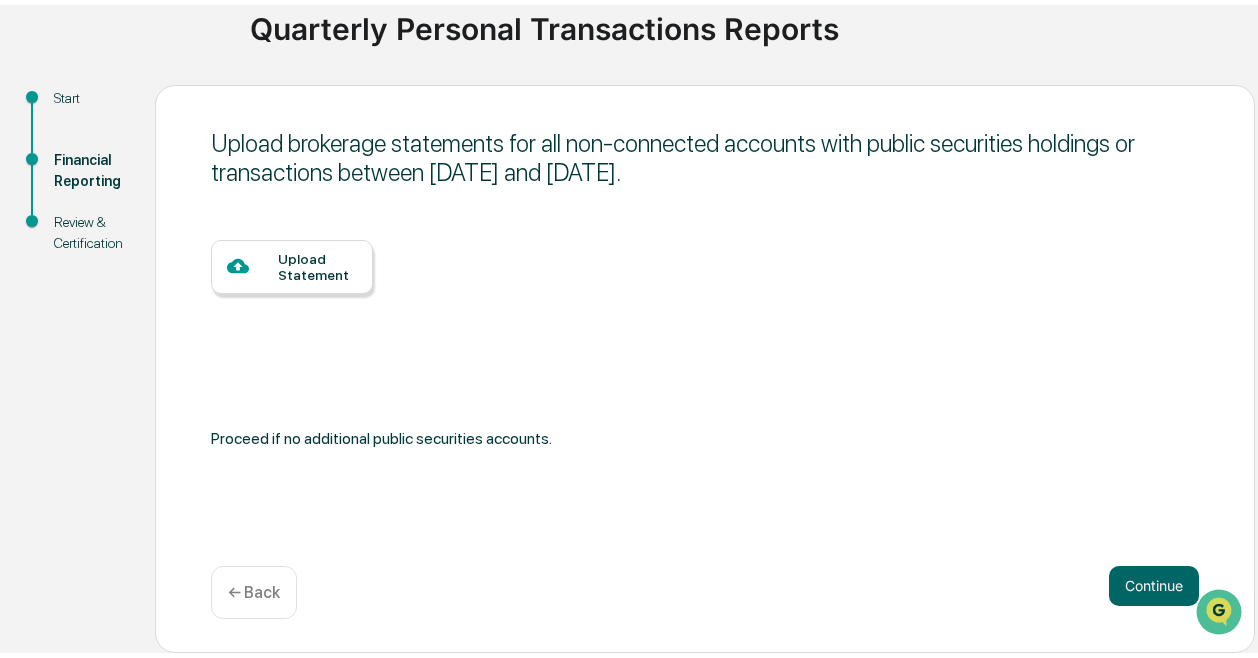scroll, scrollTop: 148, scrollLeft: 0, axis: vertical 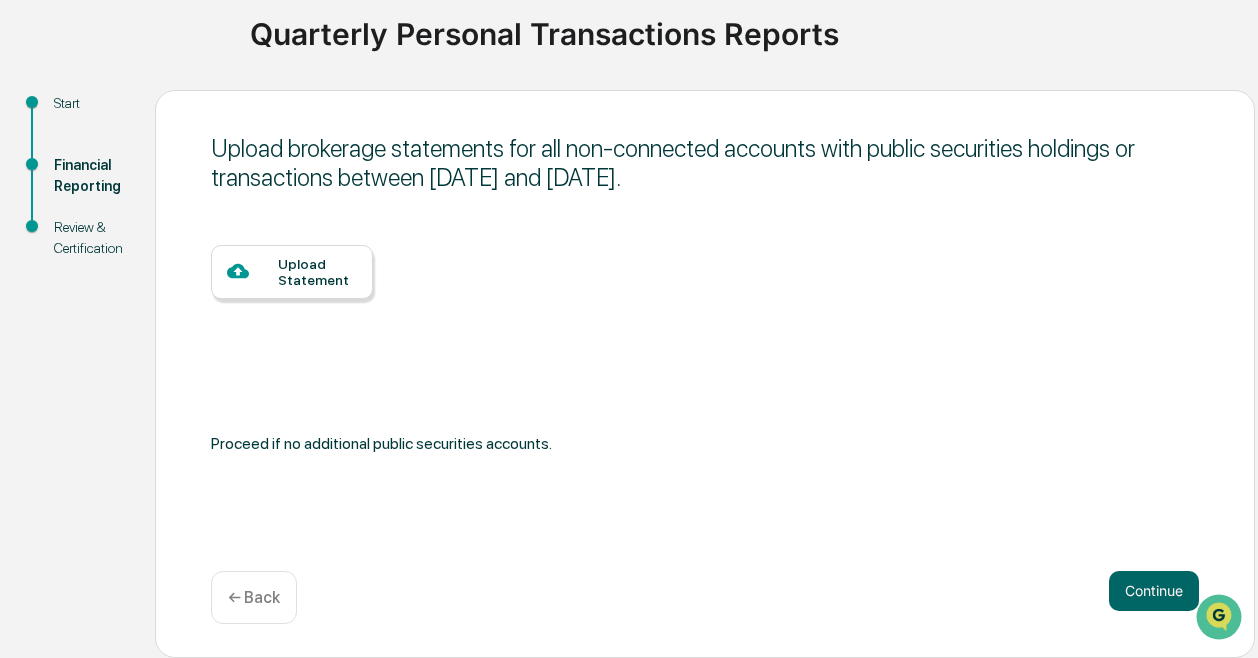 click on "Continue" at bounding box center (1154, 591) 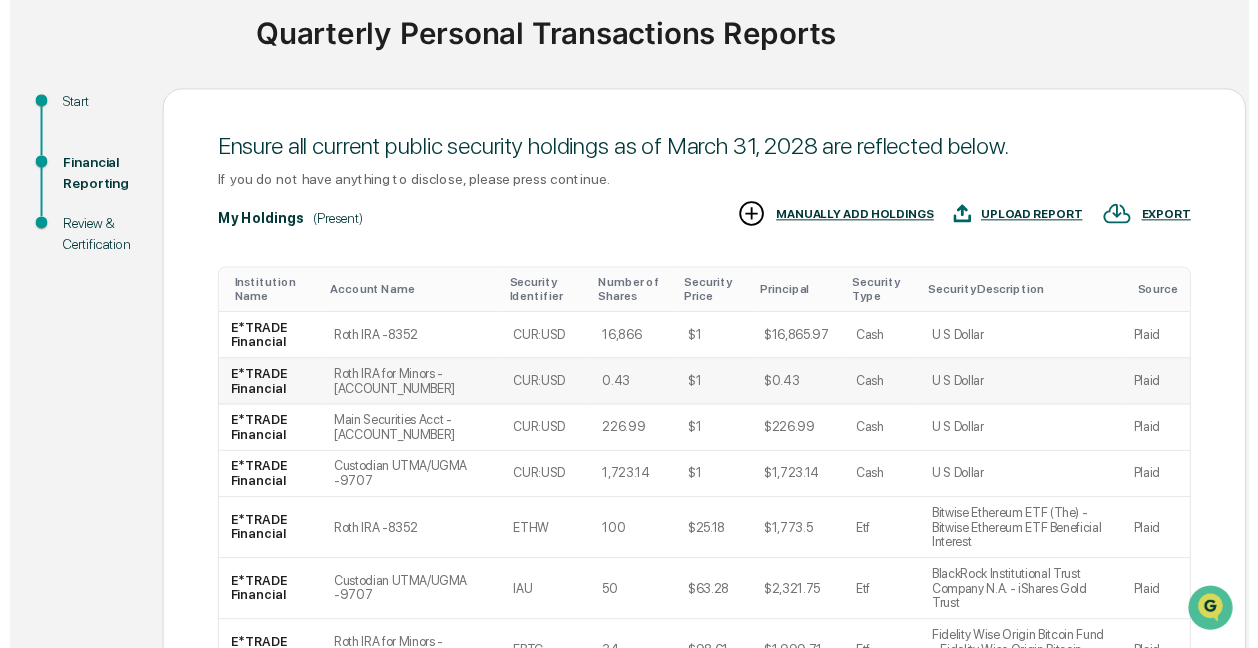 scroll, scrollTop: 468, scrollLeft: 0, axis: vertical 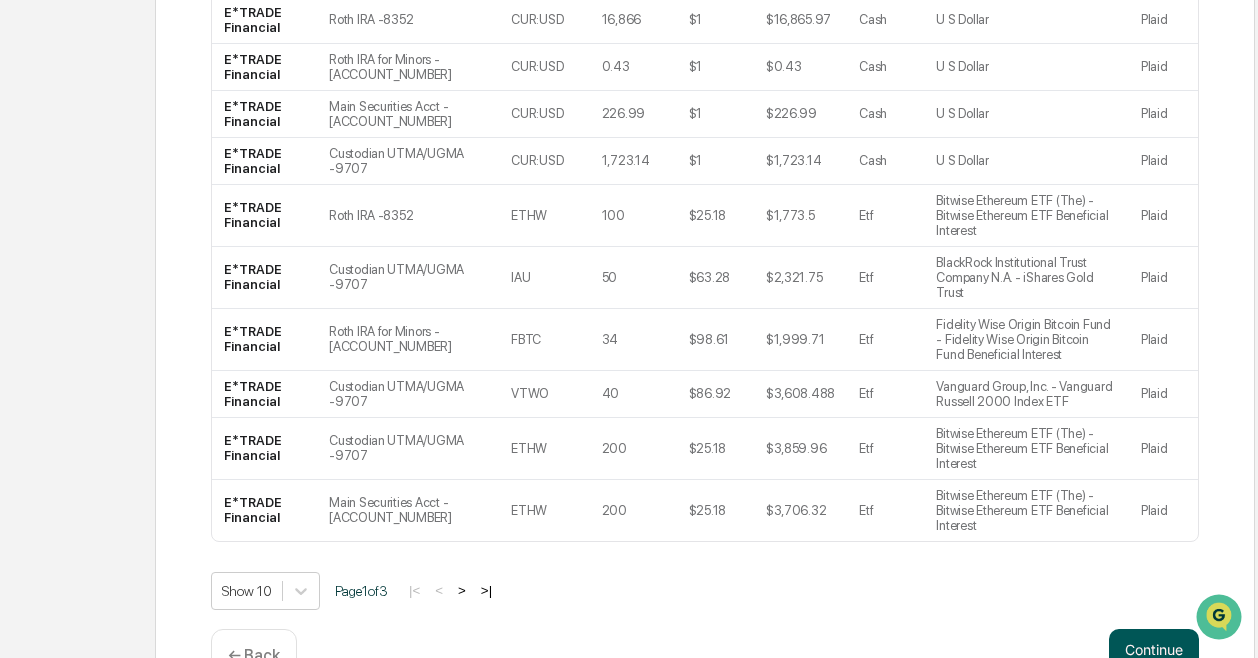 click on "Continue" at bounding box center (1154, 649) 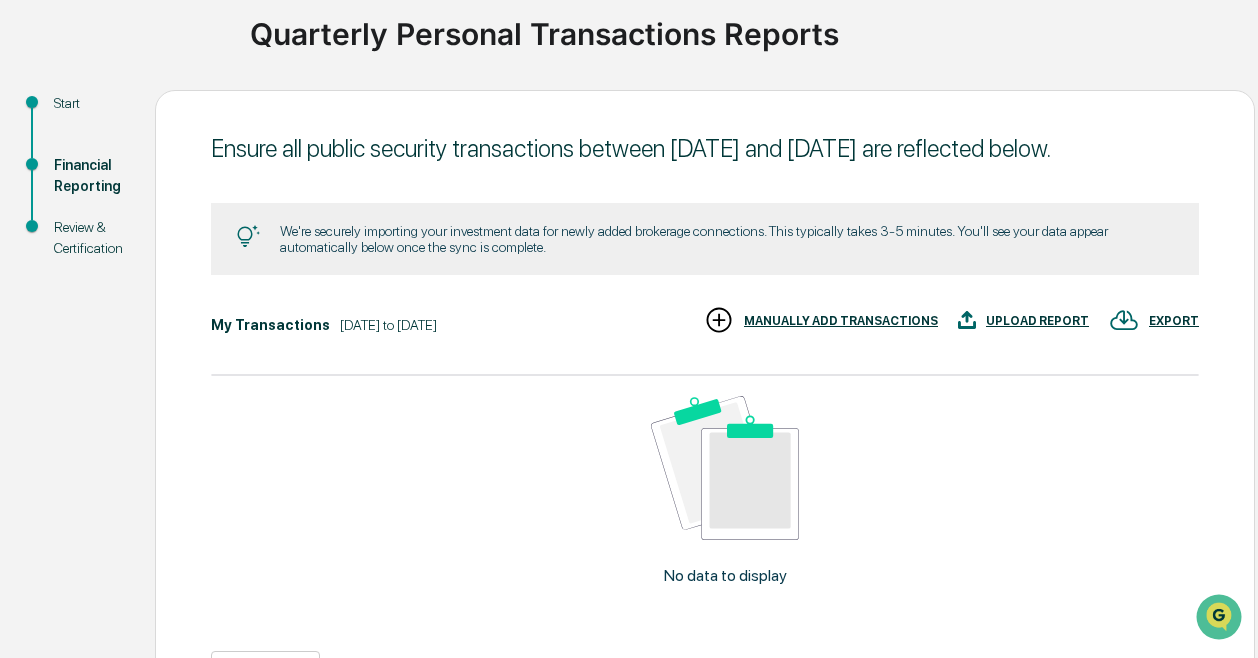 scroll, scrollTop: 182, scrollLeft: 0, axis: vertical 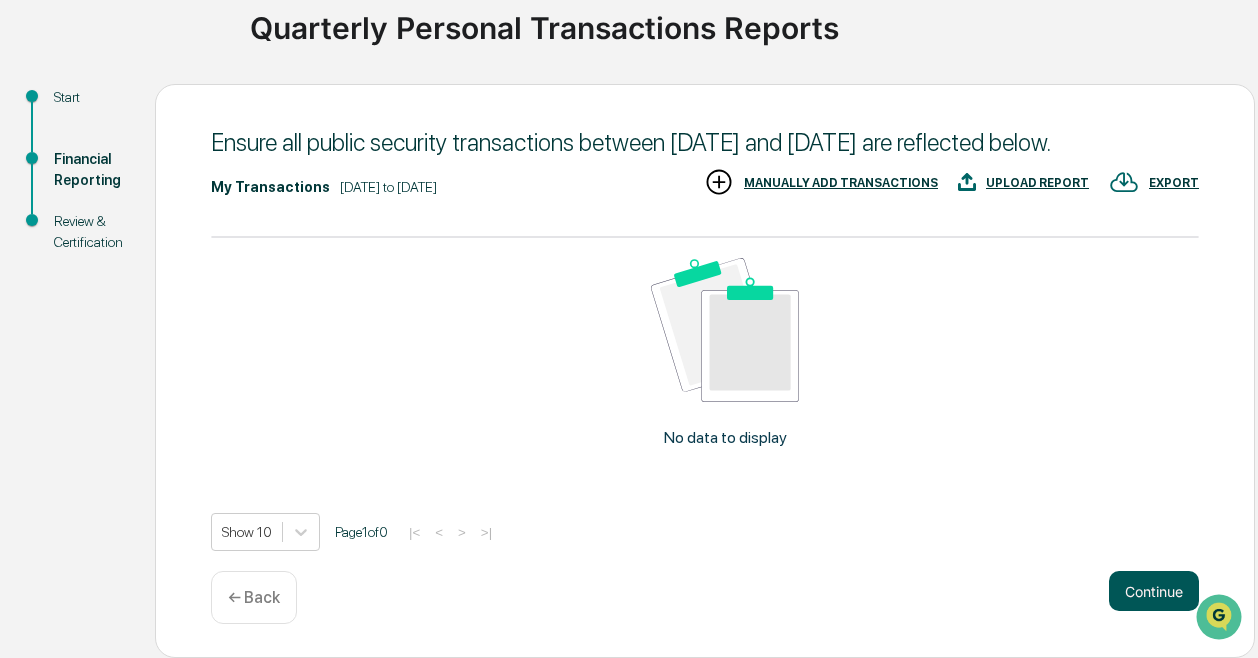 click on "Continue" at bounding box center [1154, 591] 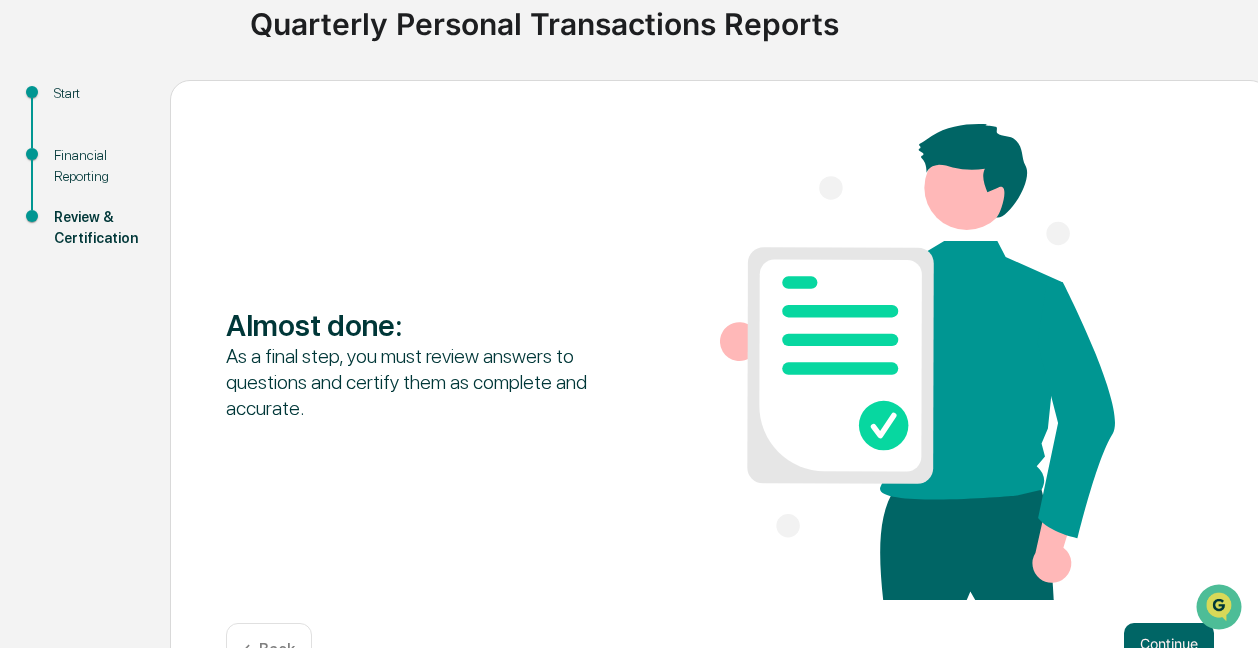 scroll, scrollTop: 182, scrollLeft: 0, axis: vertical 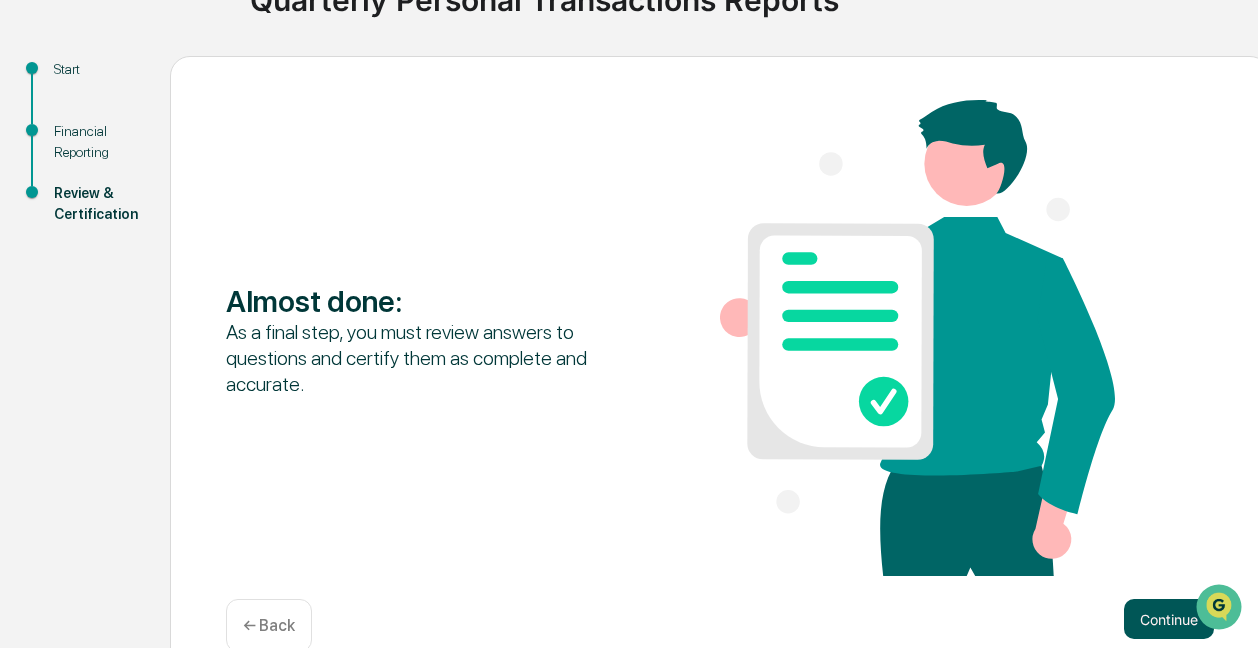 click on "Continue" at bounding box center (1169, 619) 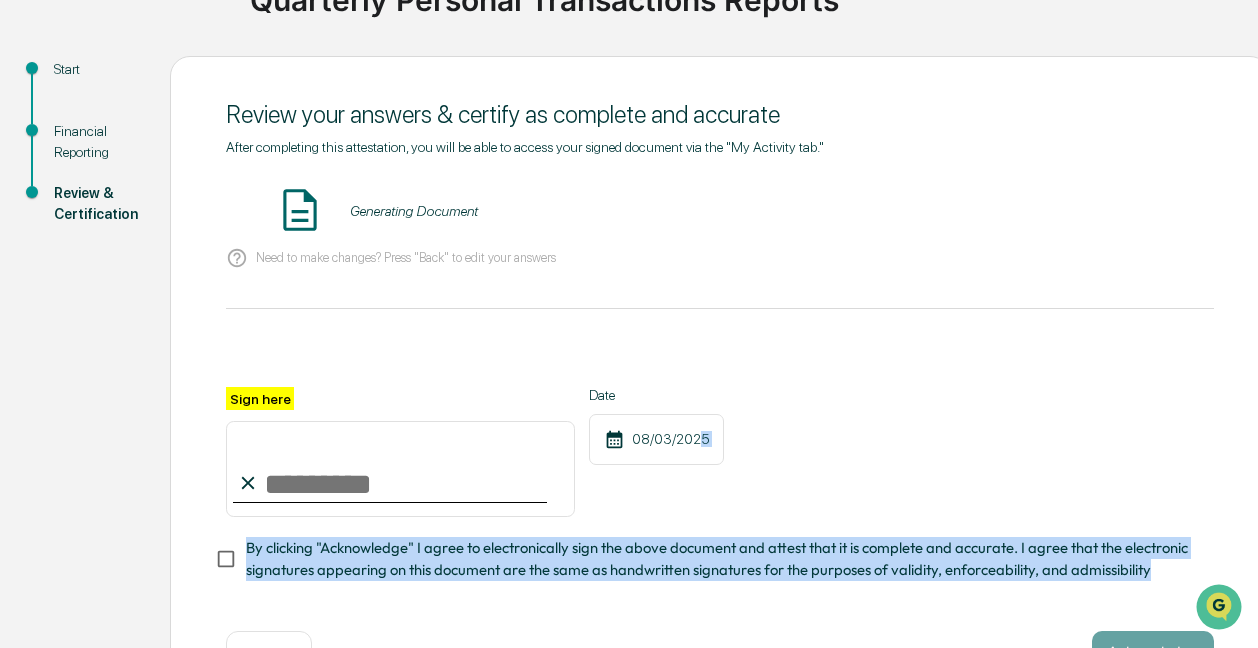 drag, startPoint x: 1143, startPoint y: 626, endPoint x: 690, endPoint y: 497, distance: 471.00955 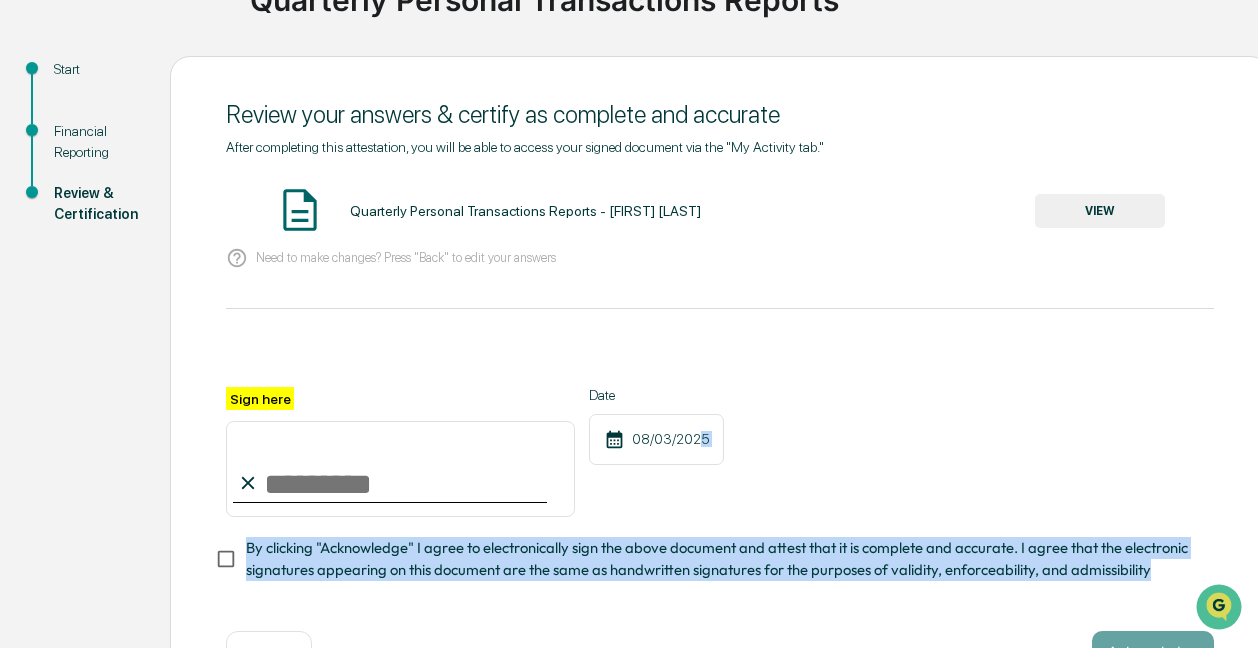 click at bounding box center (300, 210) 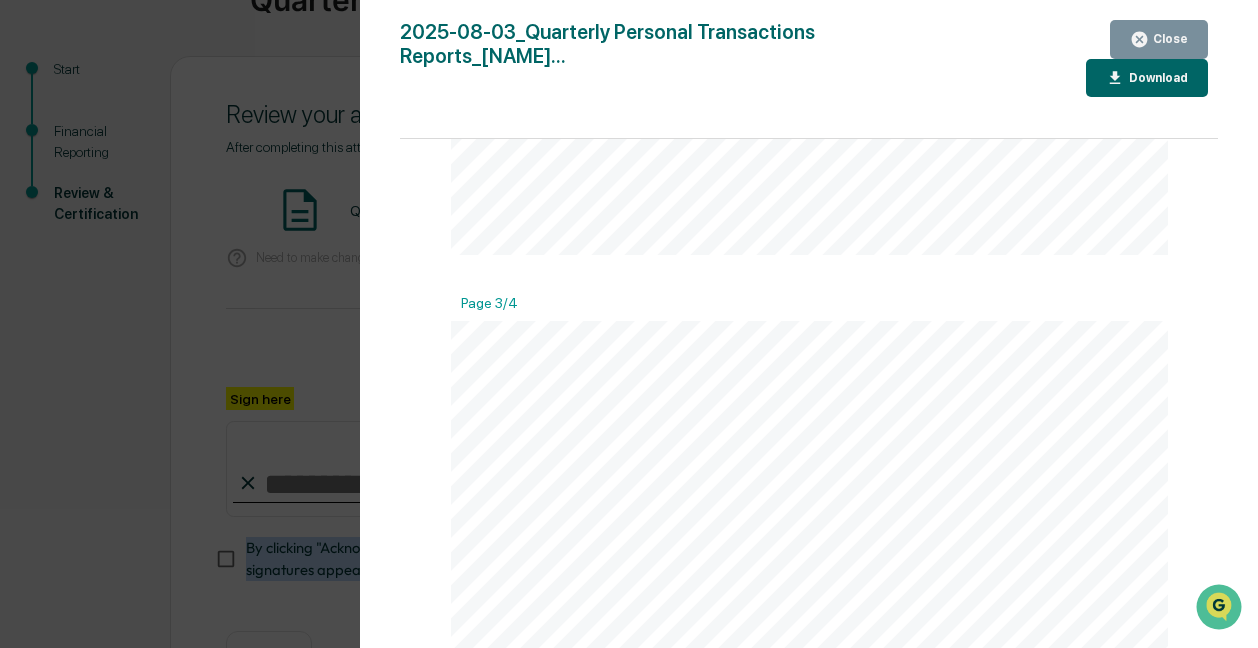 scroll, scrollTop: 1968, scrollLeft: 0, axis: vertical 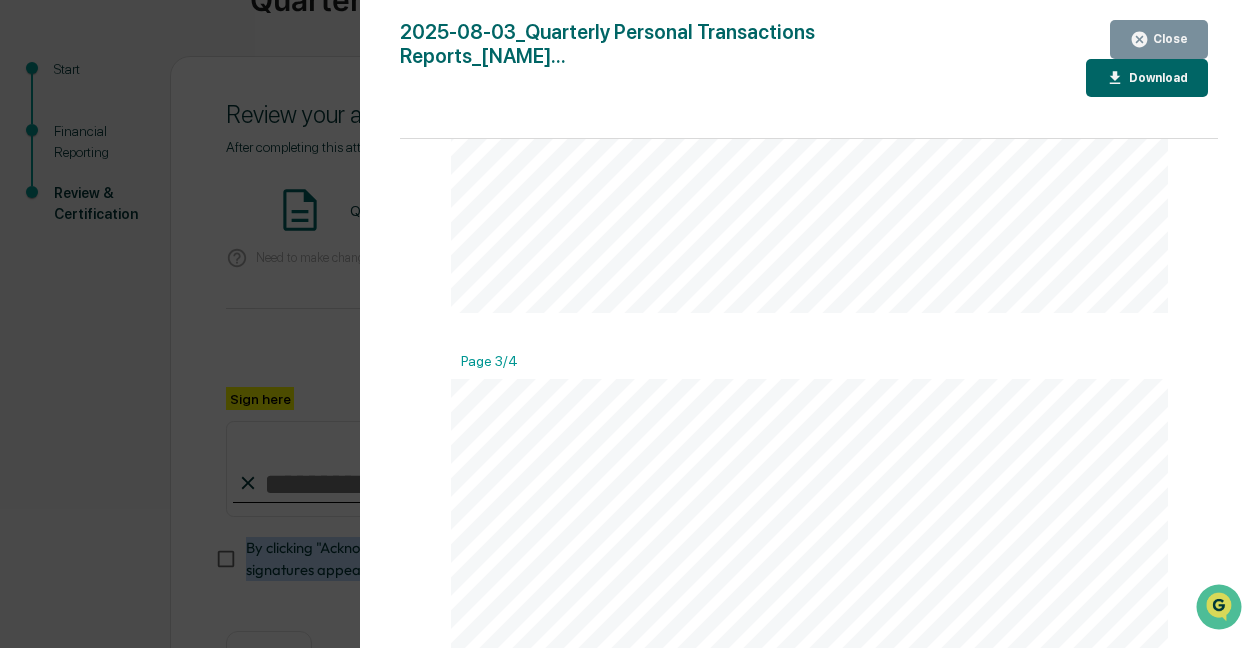 click on "Close" at bounding box center [1168, 39] 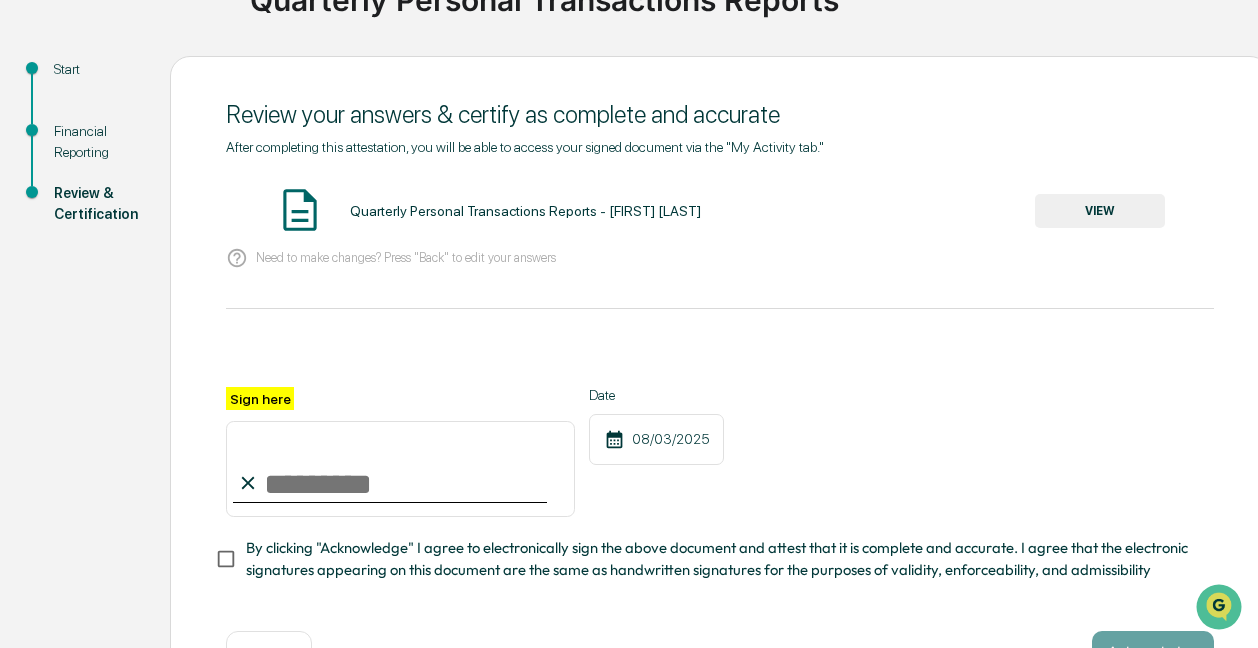 click on "Sign here" at bounding box center [400, 469] 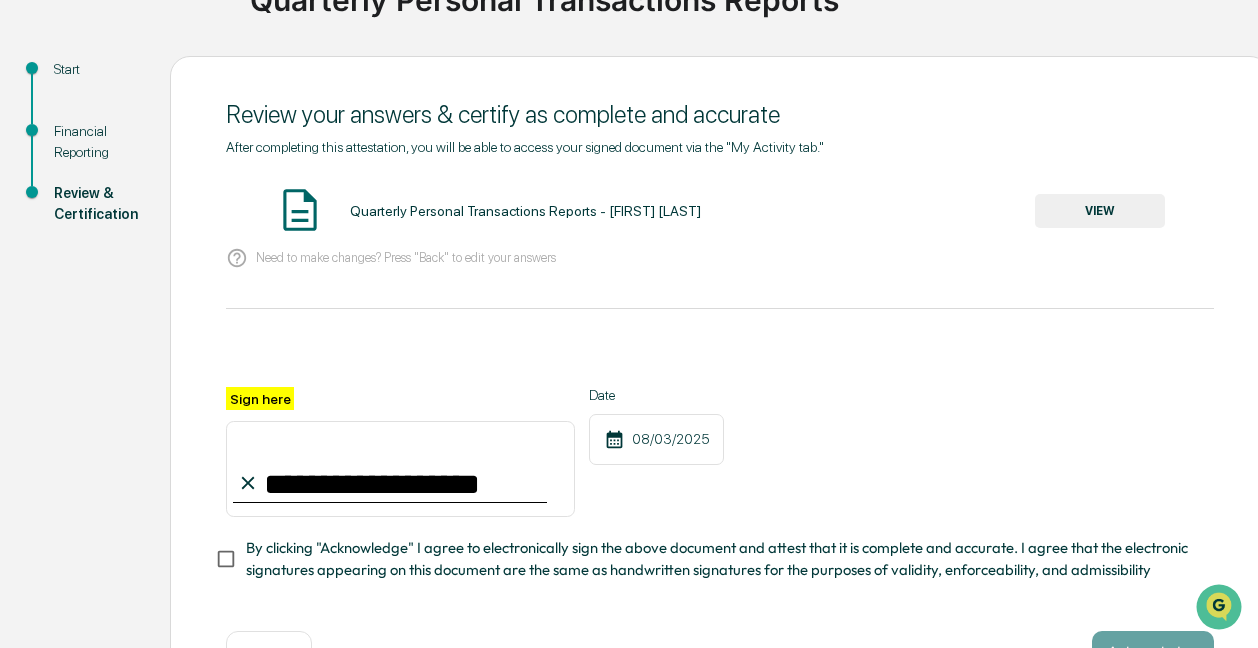 type on "**********" 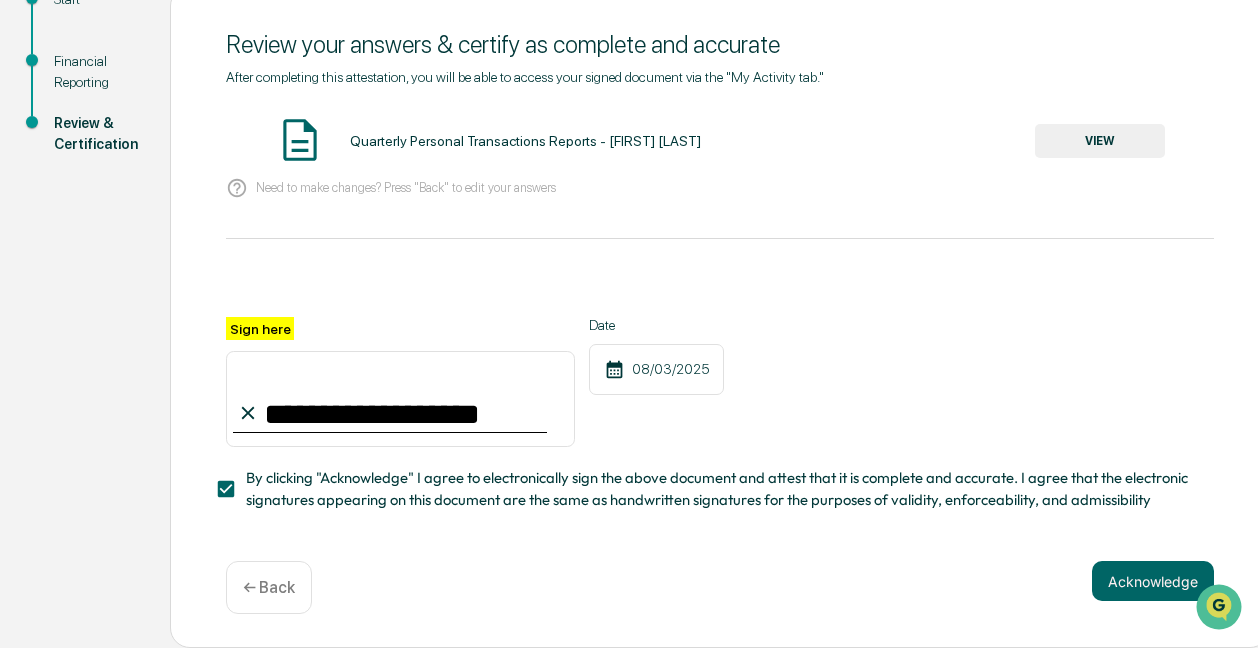 scroll, scrollTop: 259, scrollLeft: 0, axis: vertical 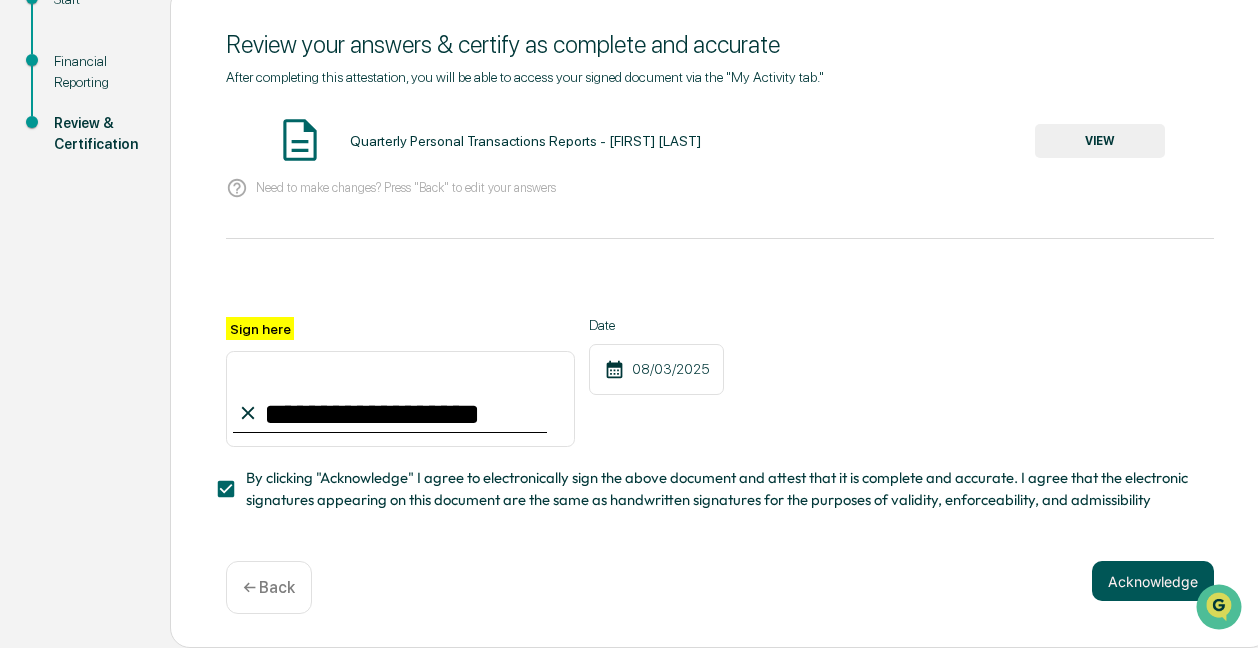 click on "Acknowledge" at bounding box center [1153, 581] 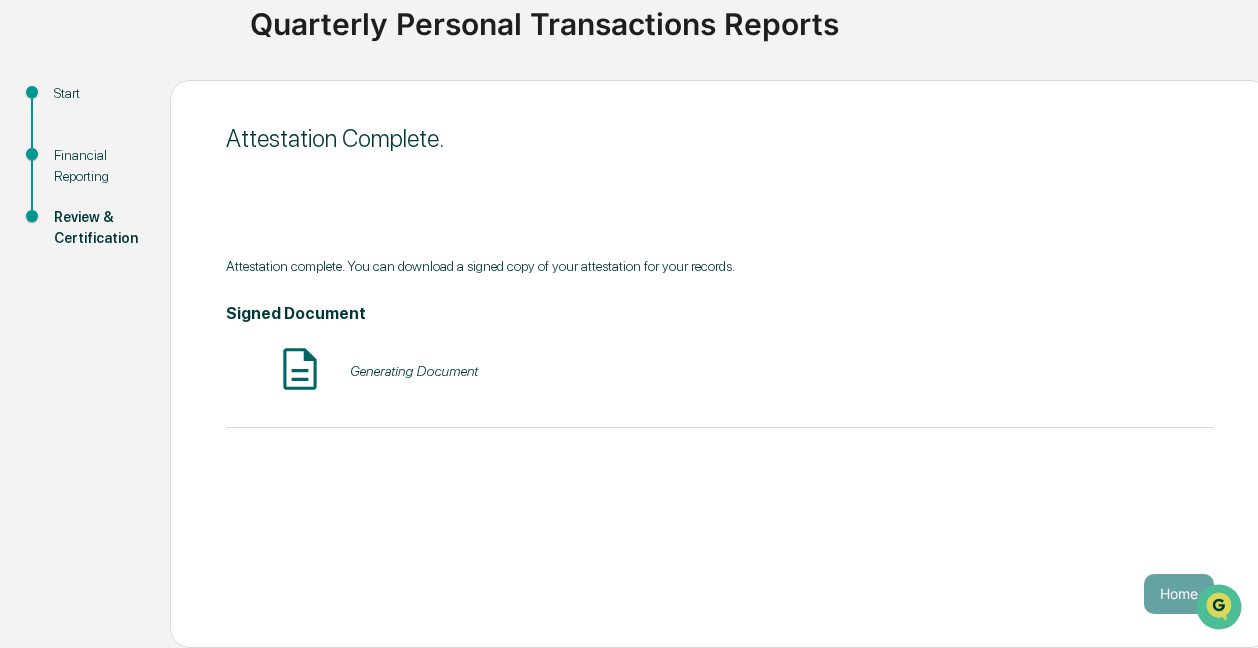 scroll, scrollTop: 158, scrollLeft: 0, axis: vertical 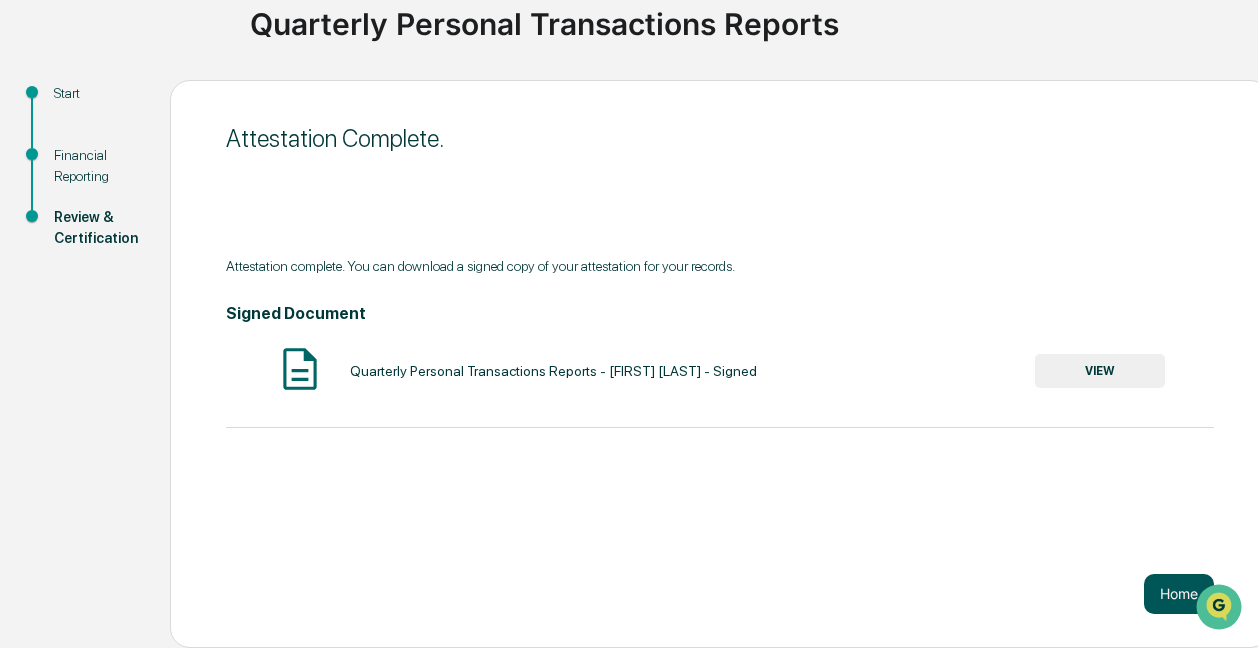 click on "Home" at bounding box center [1179, 594] 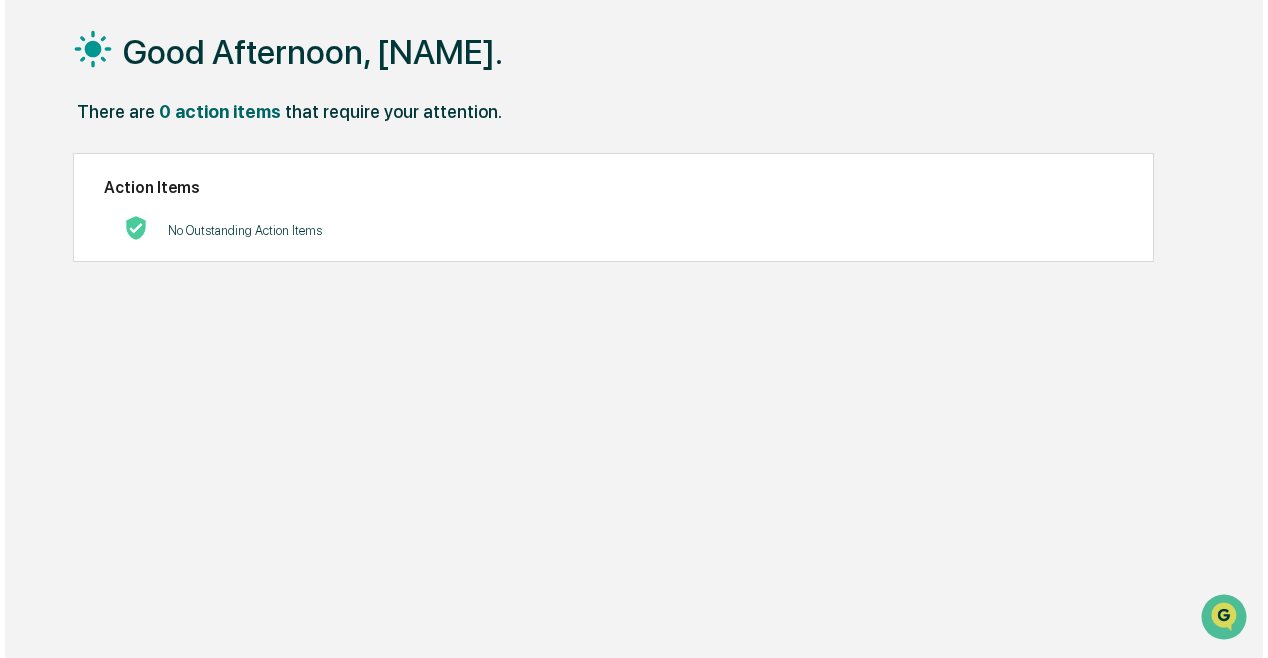 scroll, scrollTop: 0, scrollLeft: 0, axis: both 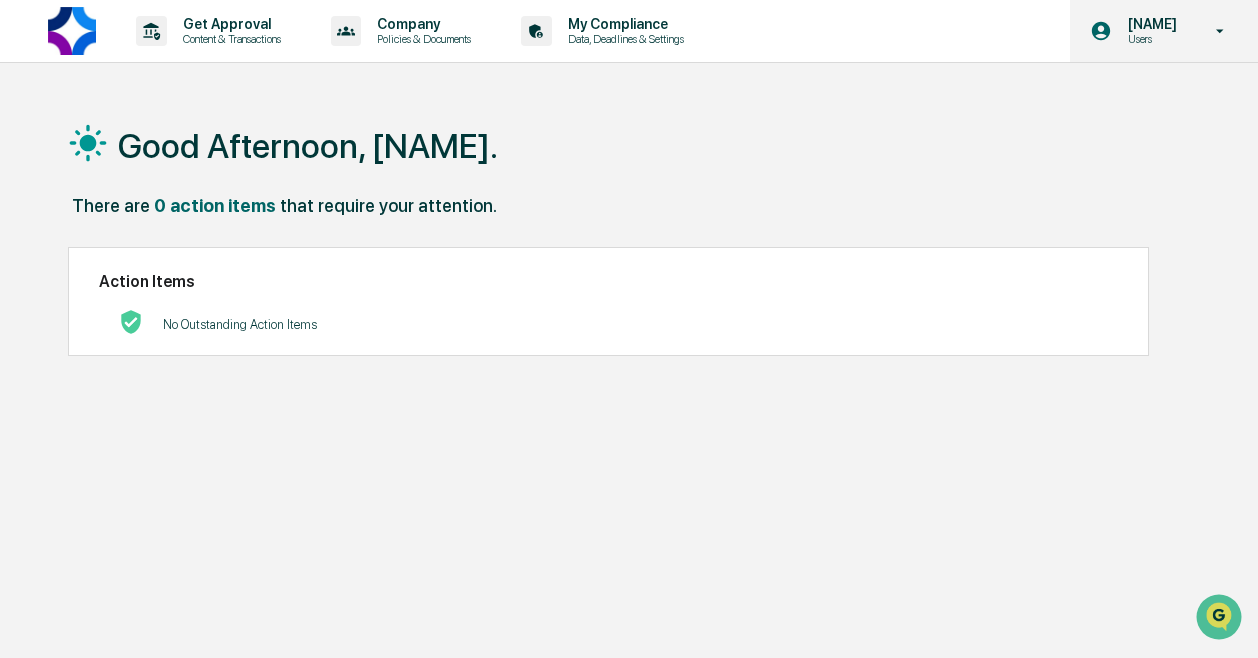 click 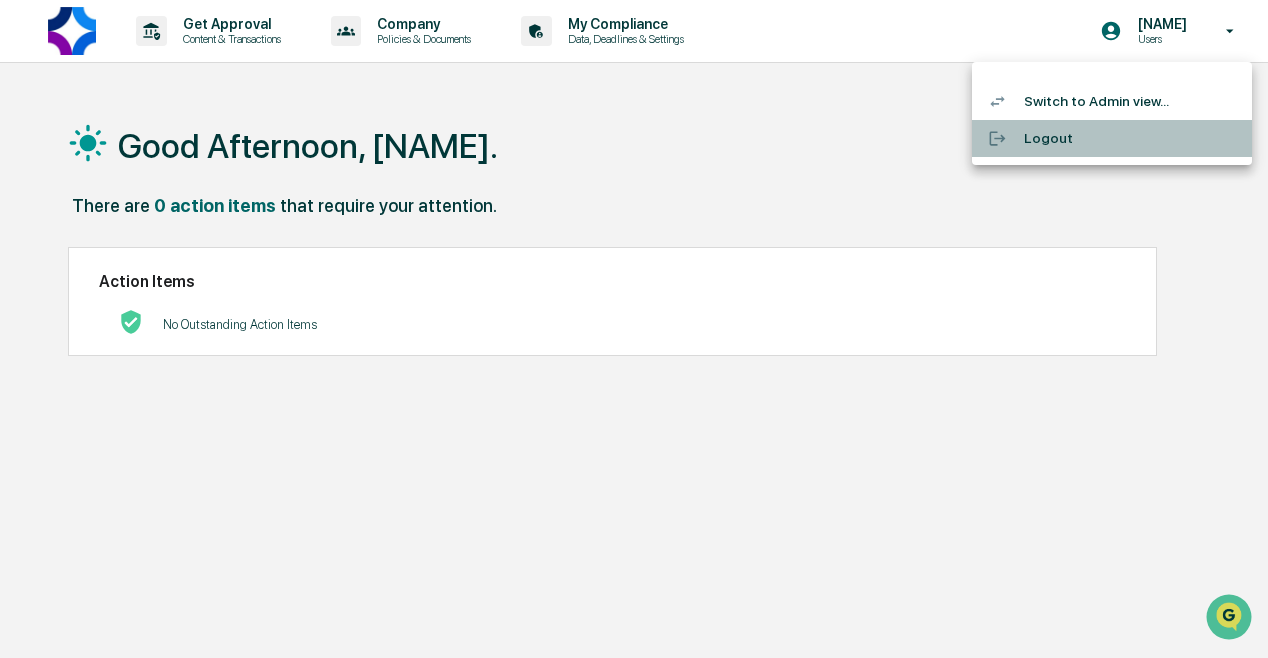 click on "Logout" at bounding box center [1112, 138] 